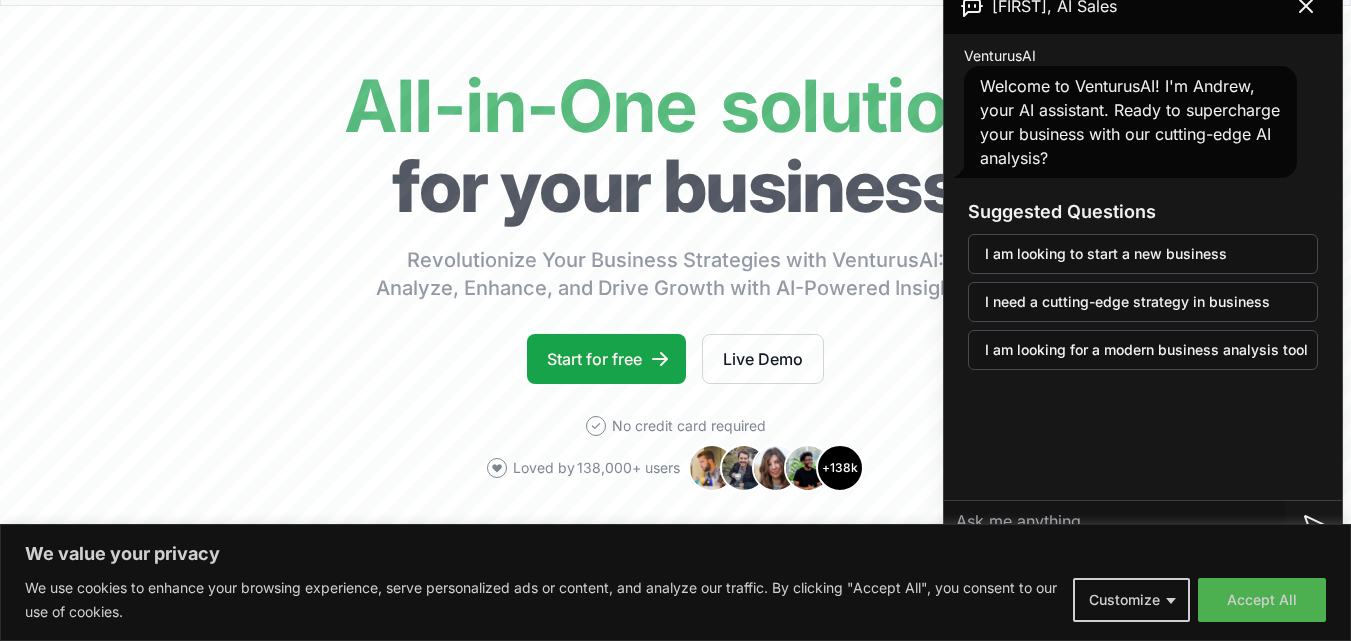scroll, scrollTop: 0, scrollLeft: 0, axis: both 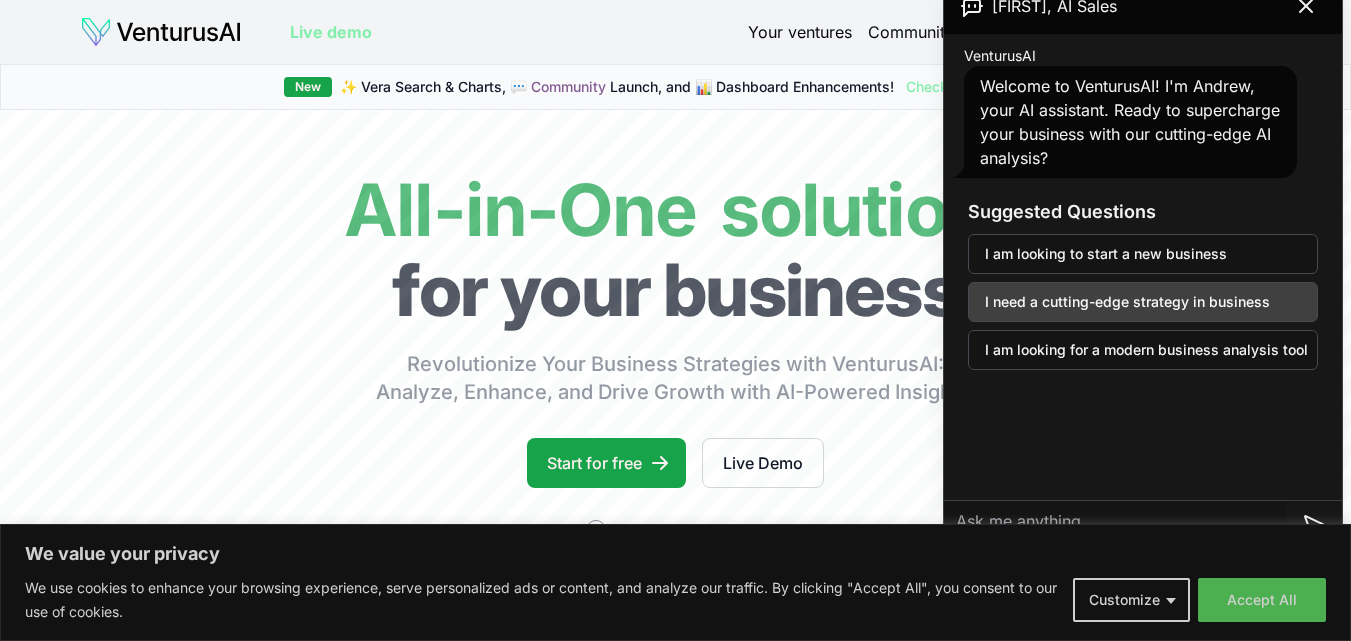 click on "I need a cutting-edge strategy in business" at bounding box center [1143, 302] 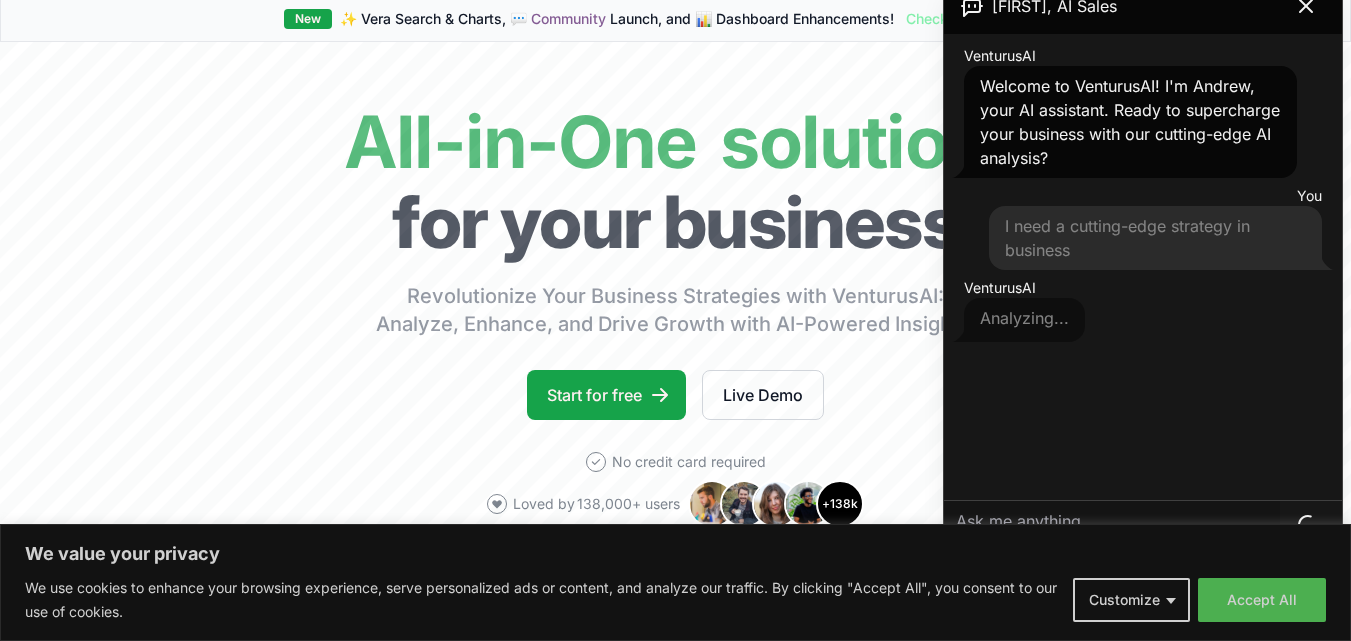 scroll, scrollTop: 100, scrollLeft: 0, axis: vertical 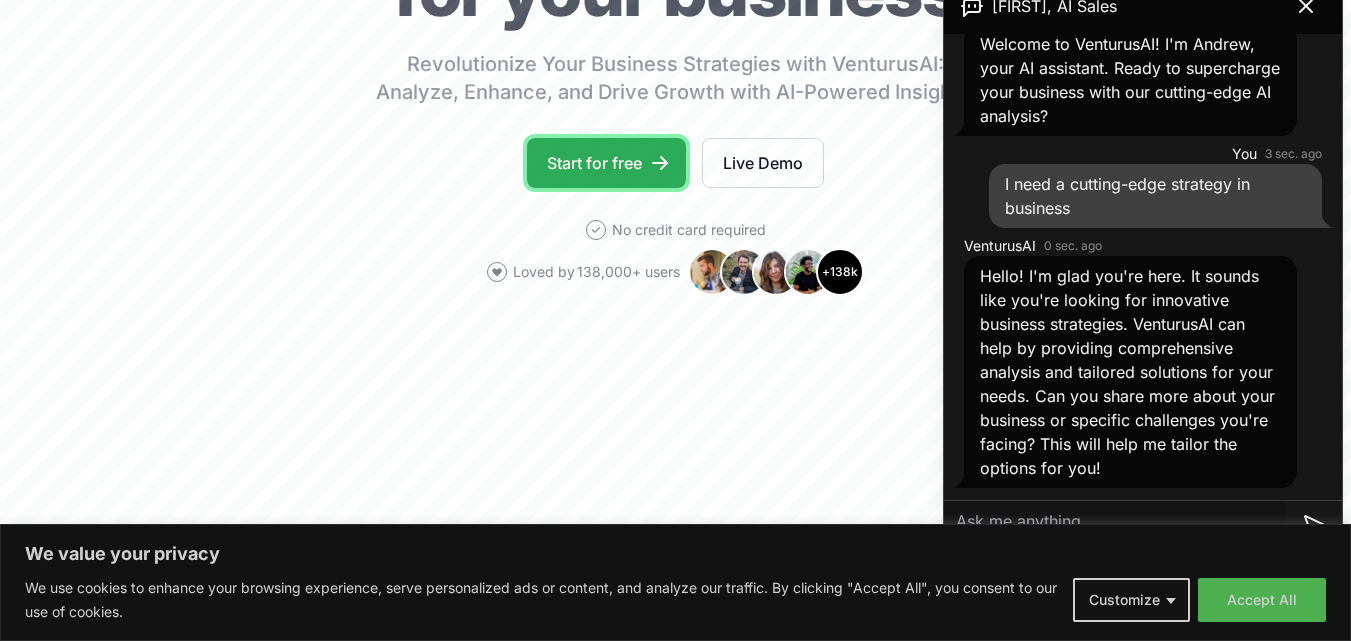 click on "Start for free" at bounding box center (606, 163) 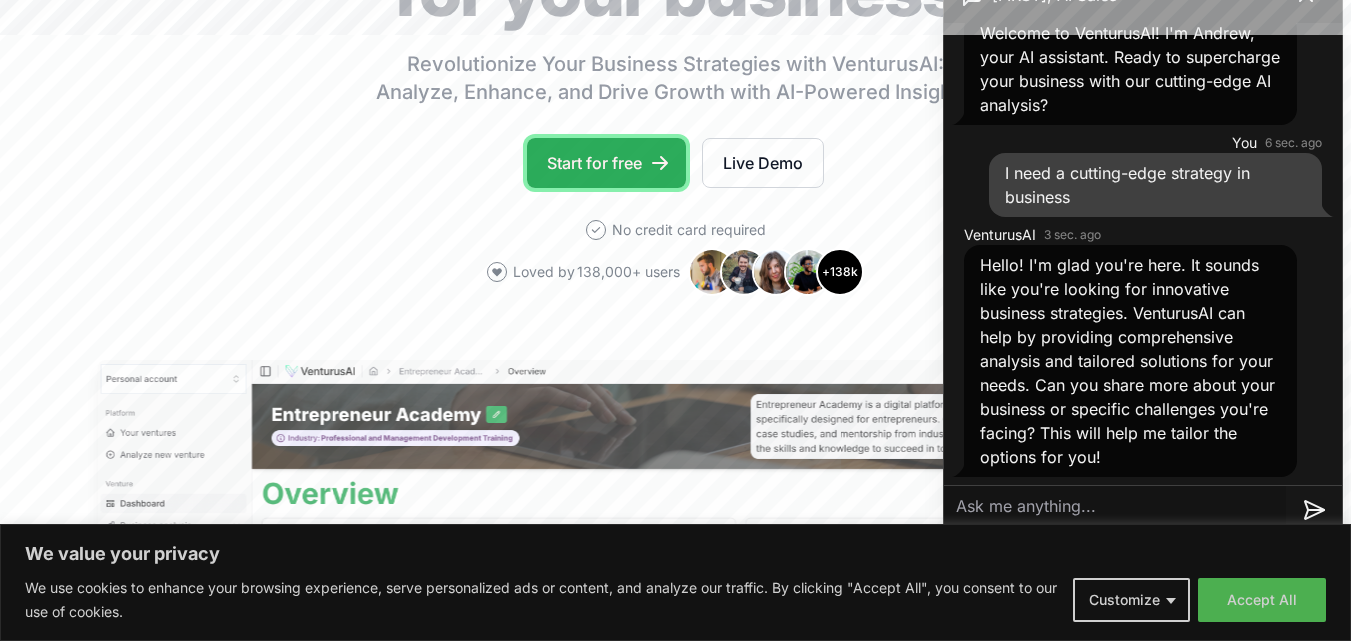 scroll, scrollTop: 0, scrollLeft: 0, axis: both 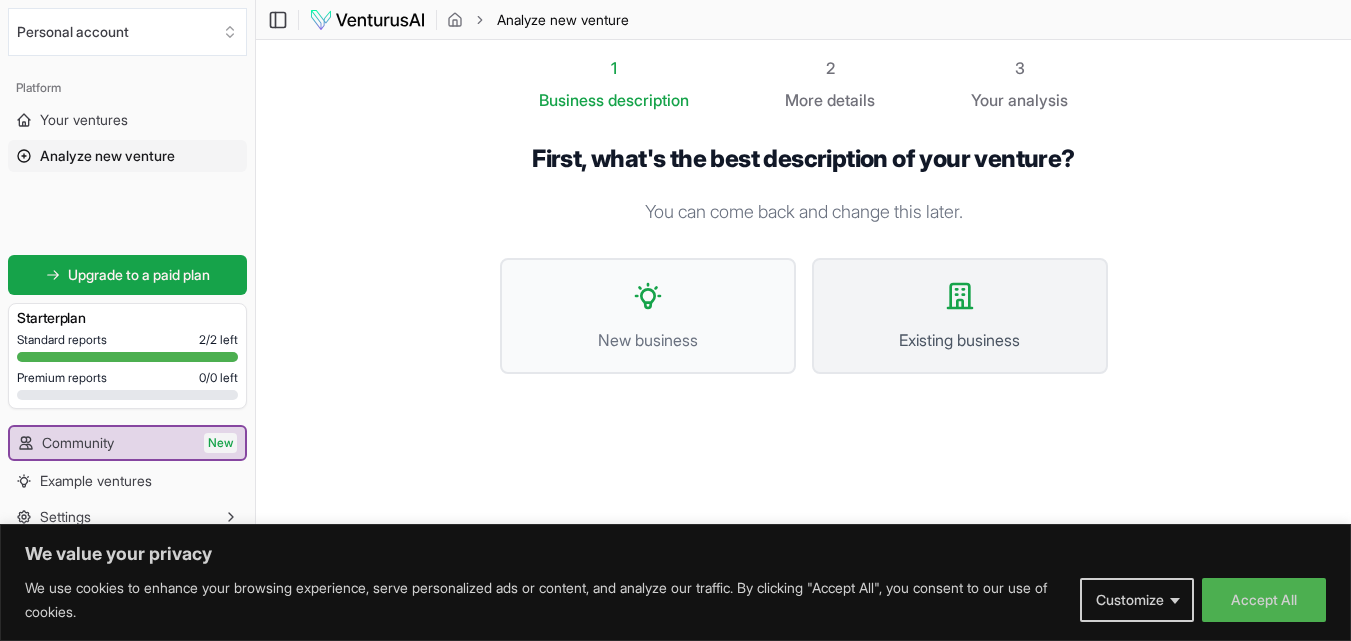 click on "Existing business" at bounding box center [960, 340] 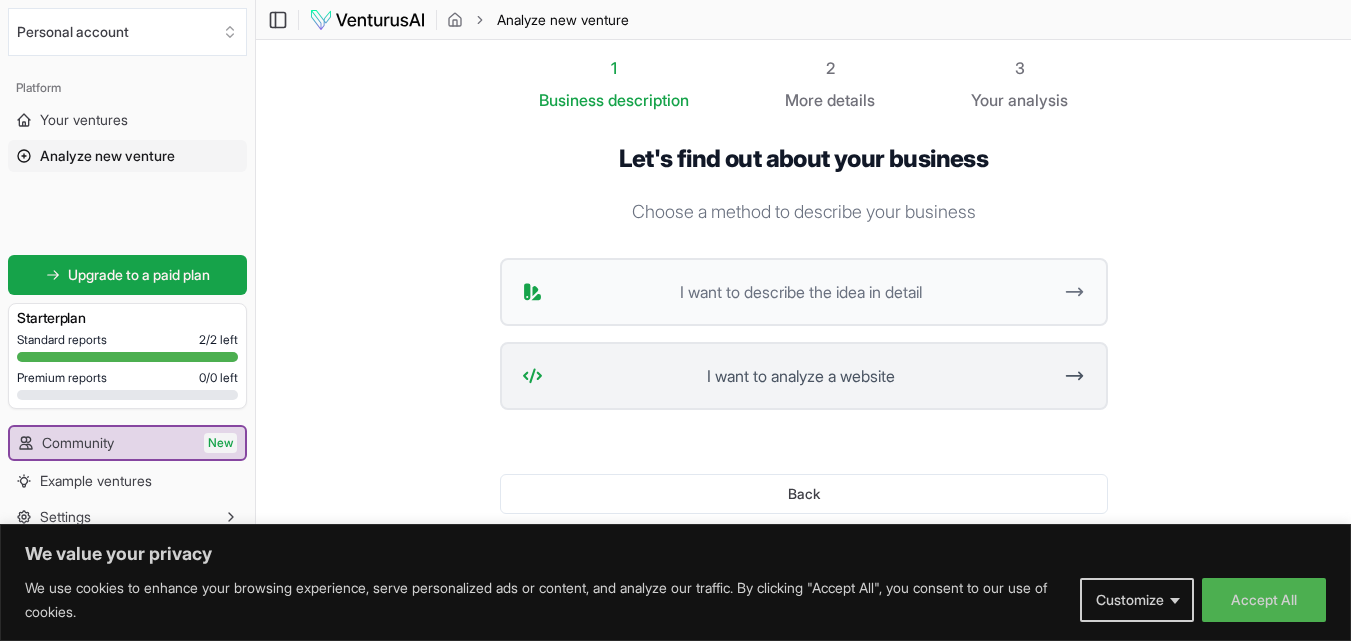 click on "I want to analyze a website" at bounding box center [801, 376] 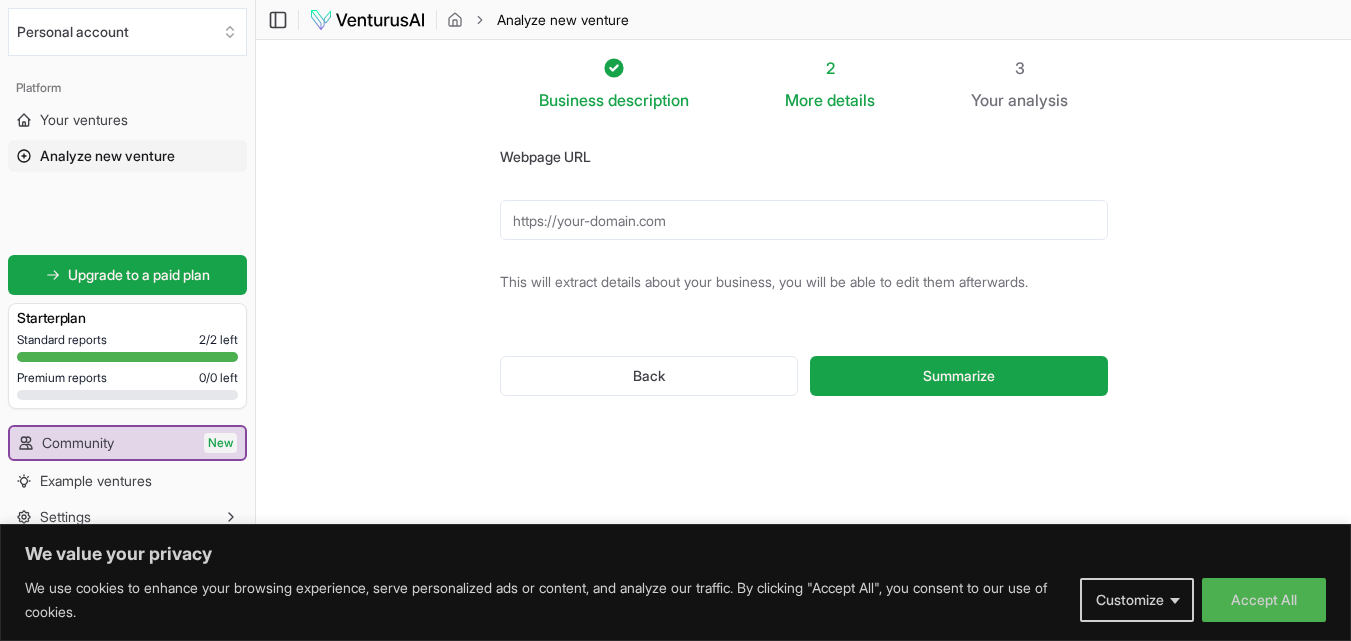click on "Webpage URL" at bounding box center [804, 220] 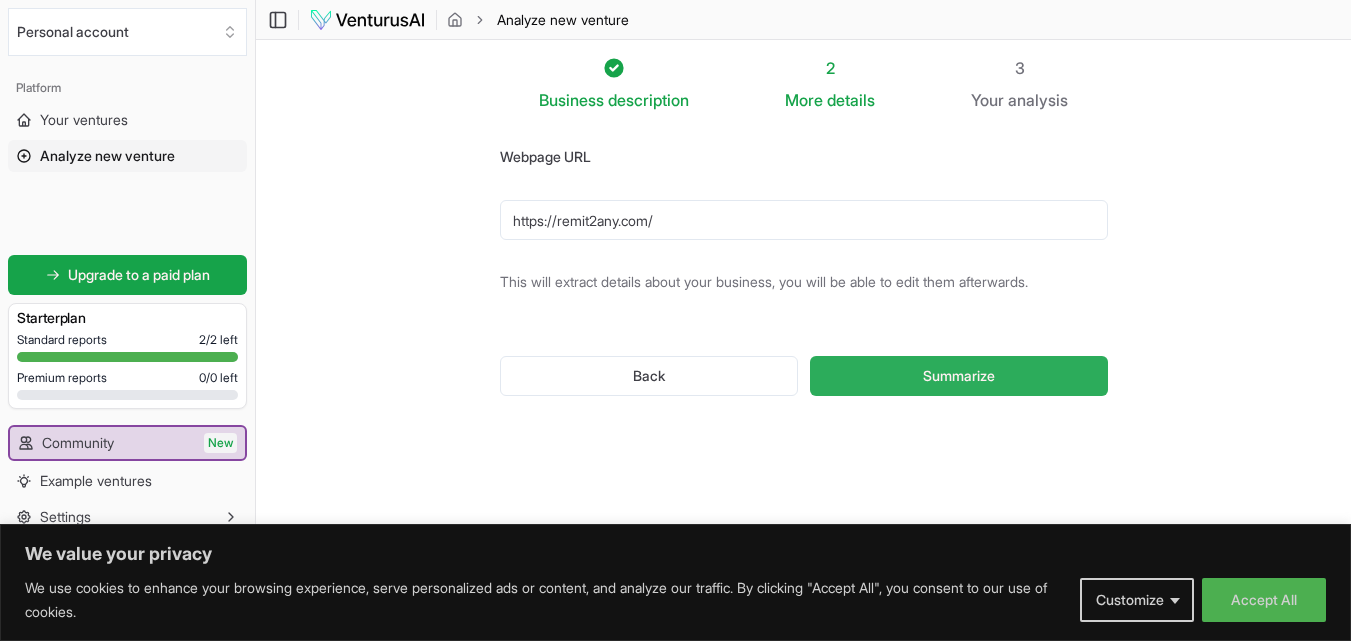 type on "https://remit2any.com/" 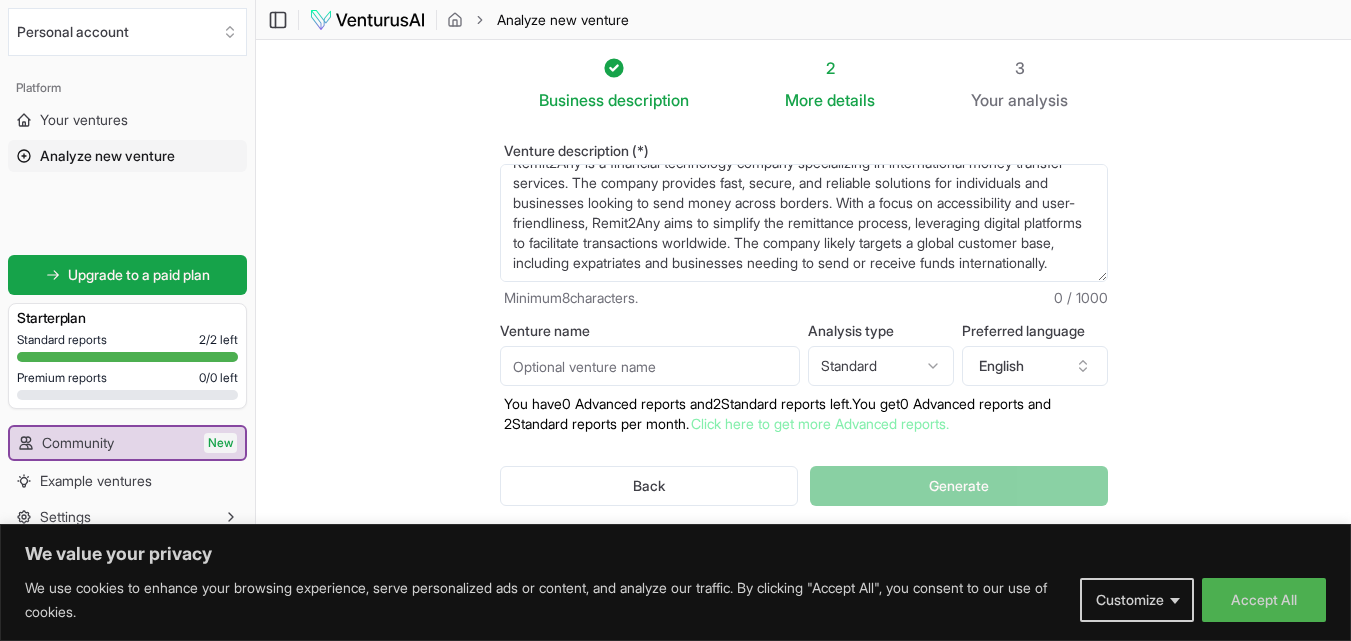 scroll, scrollTop: 40, scrollLeft: 0, axis: vertical 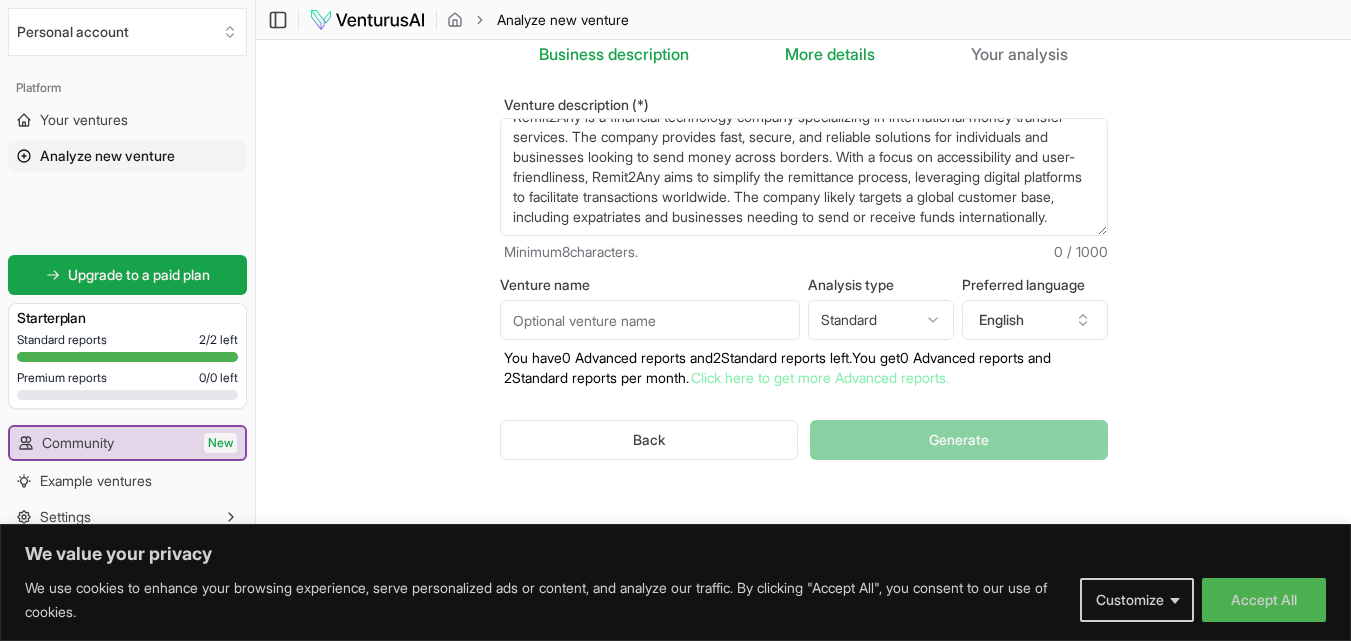 click on "Venture name" at bounding box center (650, 320) 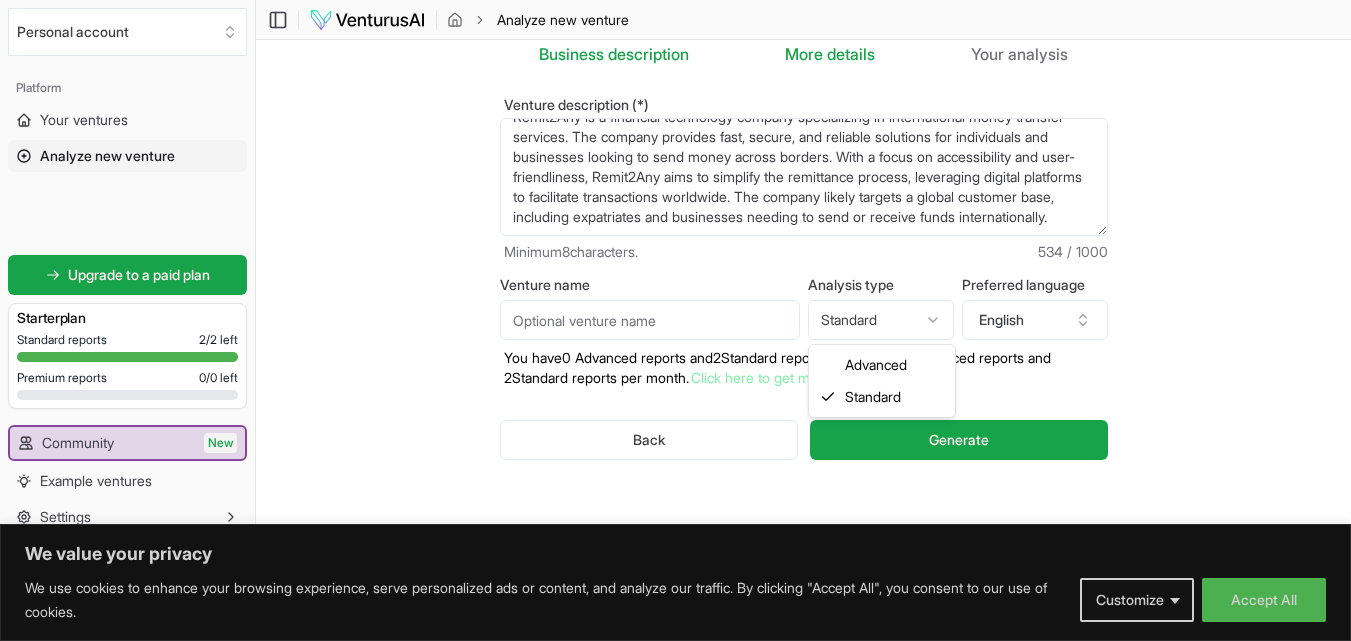 click on "We value your privacy We use cookies to enhance your browsing experience, serve personalized ads or content, and analyze our traffic. By clicking "Accept All", you consent to our use of cookies. Customize    Accept All Customize Consent Preferences   We use cookies to help you navigate efficiently and perform certain functions. You will find detailed information about all cookies under each consent category below. The cookies that are categorized as "Necessary" are stored on your browser as they are essential for enabling the basic functionalities of the site. ...  Show more Necessary Always Active Necessary cookies are required to enable the basic features of this site, such as providing secure log-in or adjusting your consent preferences. These cookies do not store any personally identifiable data. Cookie cookieyes-consent Duration 1 year Description Cookie __cf_bm Duration 1 hour Description This cookie, set by Cloudflare, is used to support Cloudflare Bot Management.  Cookie _cfuvid Duration session lidc" at bounding box center [675, 274] 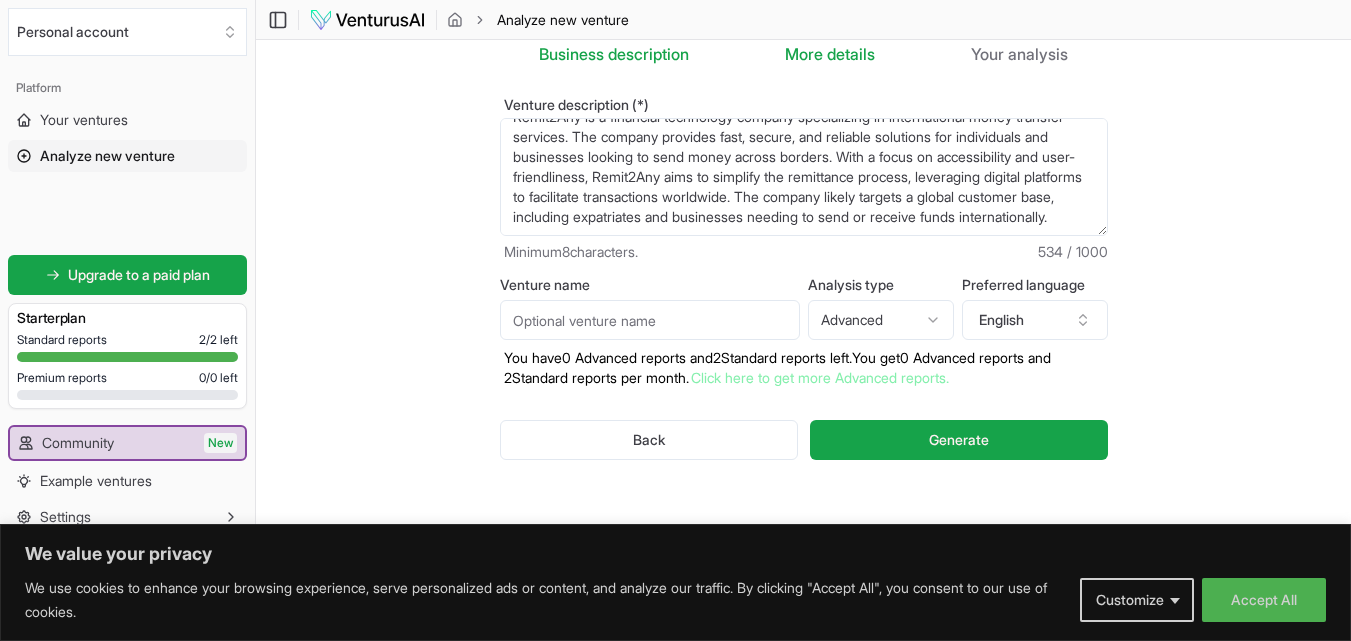 click on "We value your privacy We use cookies to enhance your browsing experience, serve personalized ads or content, and analyze our traffic. By clicking "Accept All", you consent to our use of cookies. Customize    Accept All Customize Consent Preferences   We use cookies to help you navigate efficiently and perform certain functions. You will find detailed information about all cookies under each consent category below. The cookies that are categorized as "Necessary" are stored on your browser as they are essential for enabling the basic functionalities of the site. ...  Show more Necessary Always Active Necessary cookies are required to enable the basic features of this site, such as providing secure log-in or adjusting your consent preferences. These cookies do not store any personally identifiable data. Cookie cookieyes-consent Duration 1 year Description Cookie __cf_bm Duration 1 hour Description This cookie, set by Cloudflare, is used to support Cloudflare Bot Management.  Cookie _cfuvid Duration session lidc" at bounding box center [675, 274] 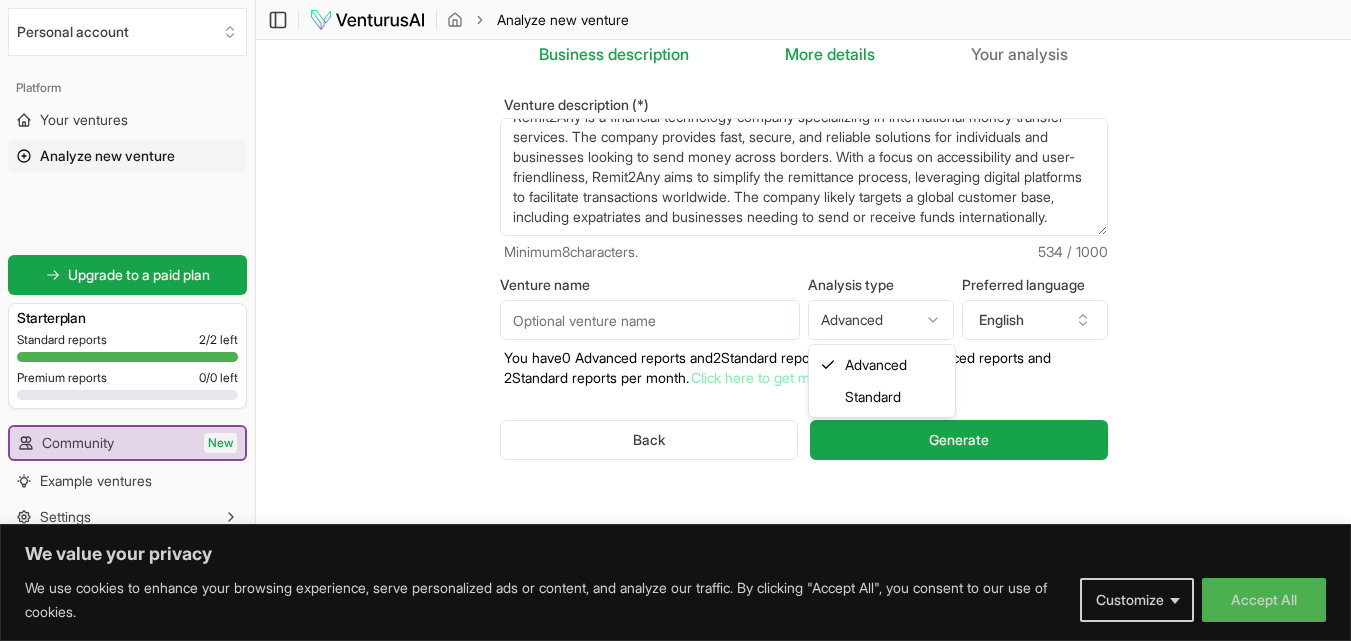 select on "standard" 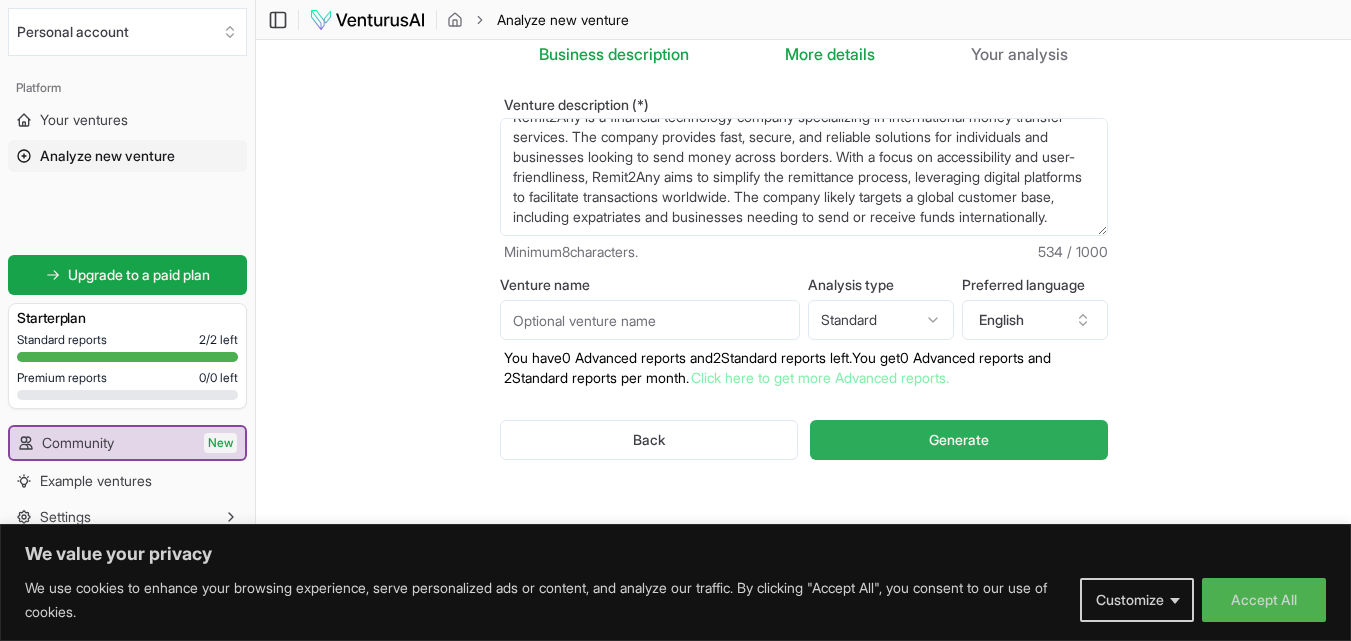click on "Generate" at bounding box center (958, 440) 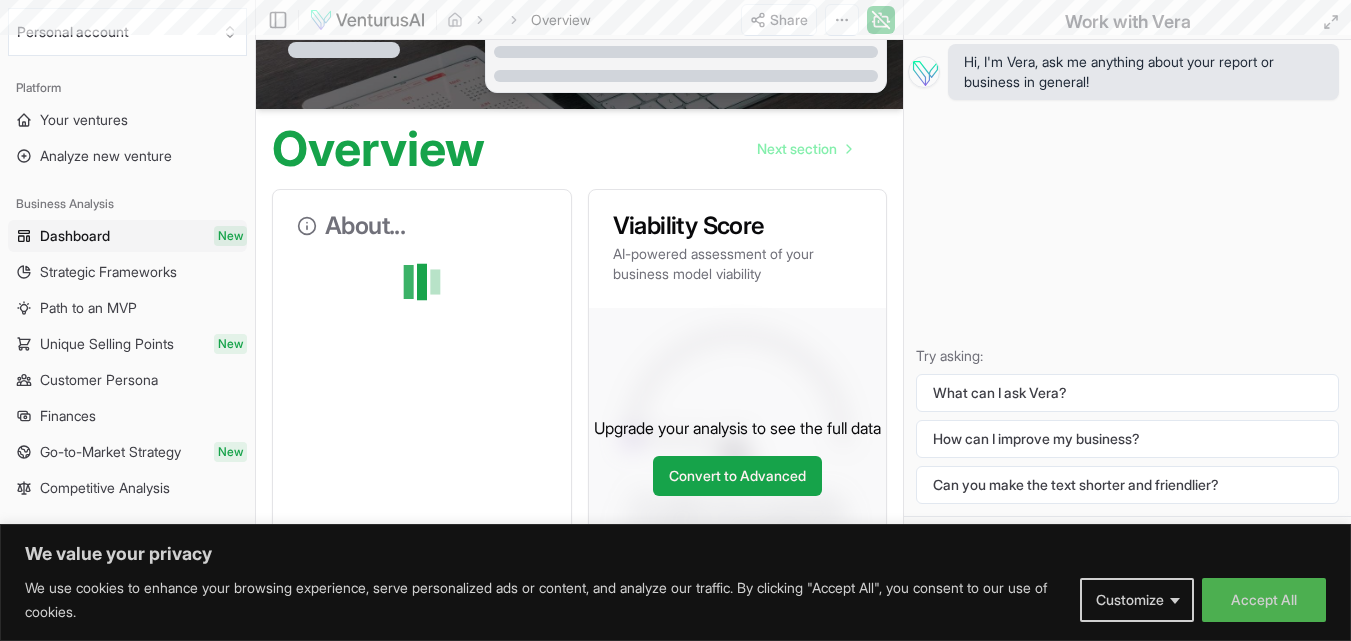 scroll, scrollTop: 0, scrollLeft: 0, axis: both 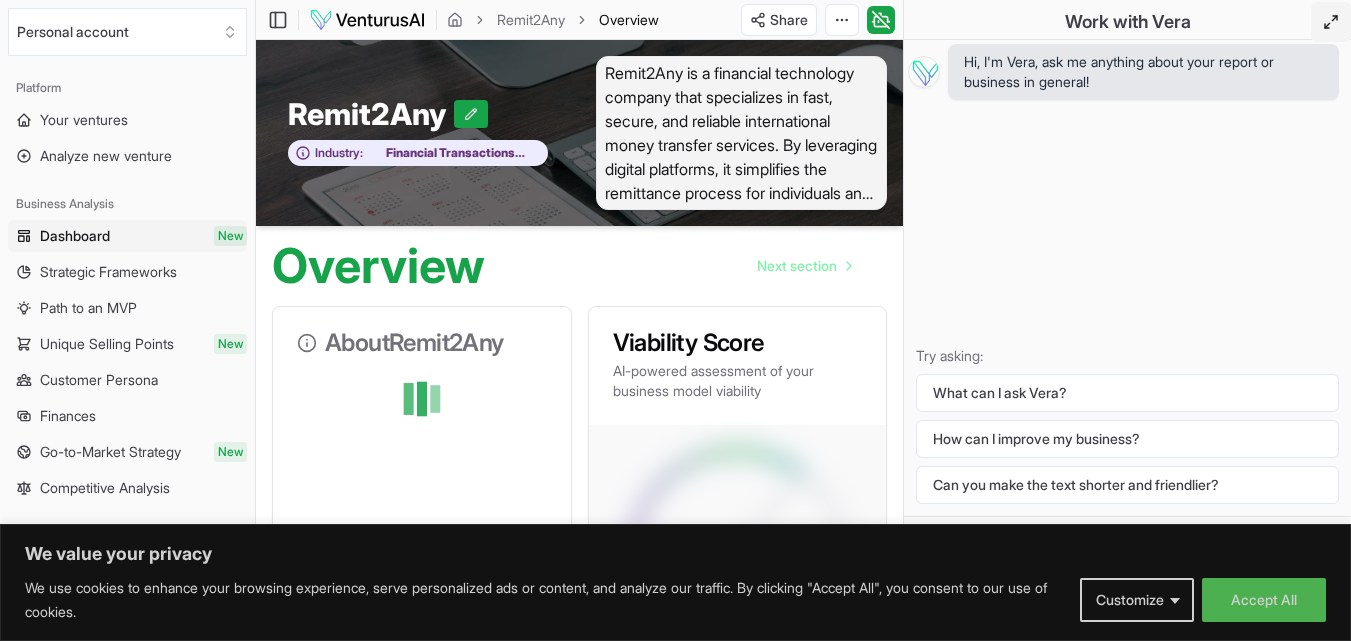 click 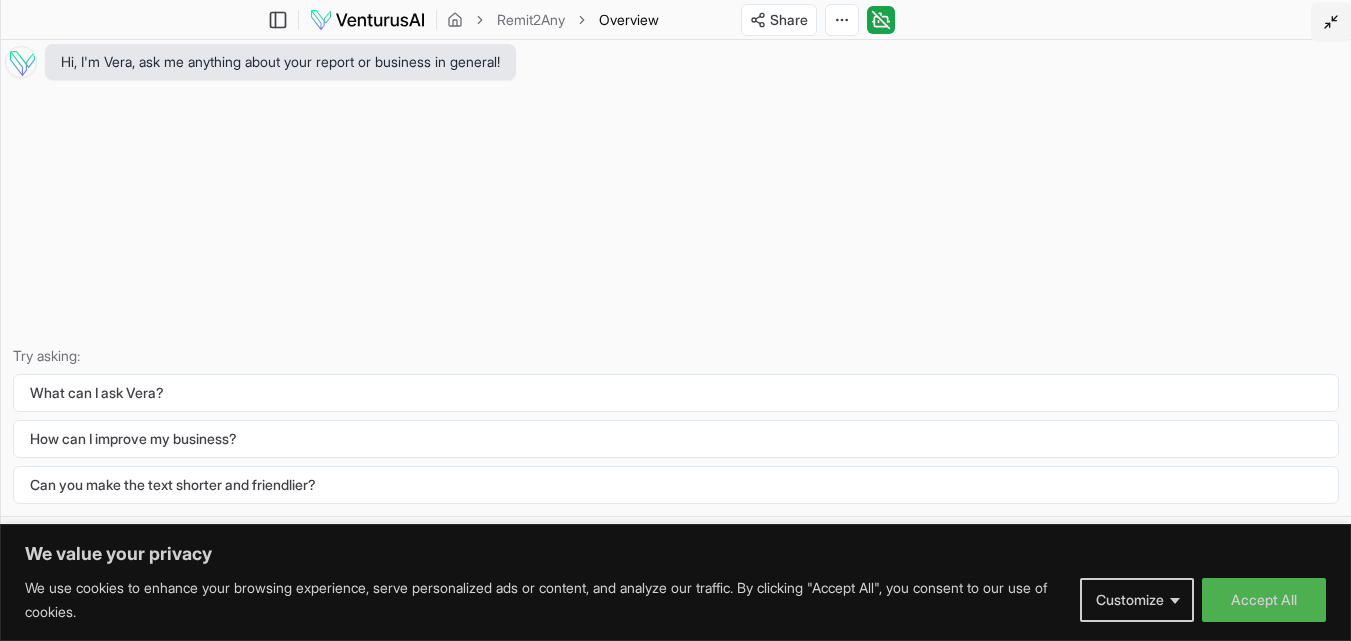 click 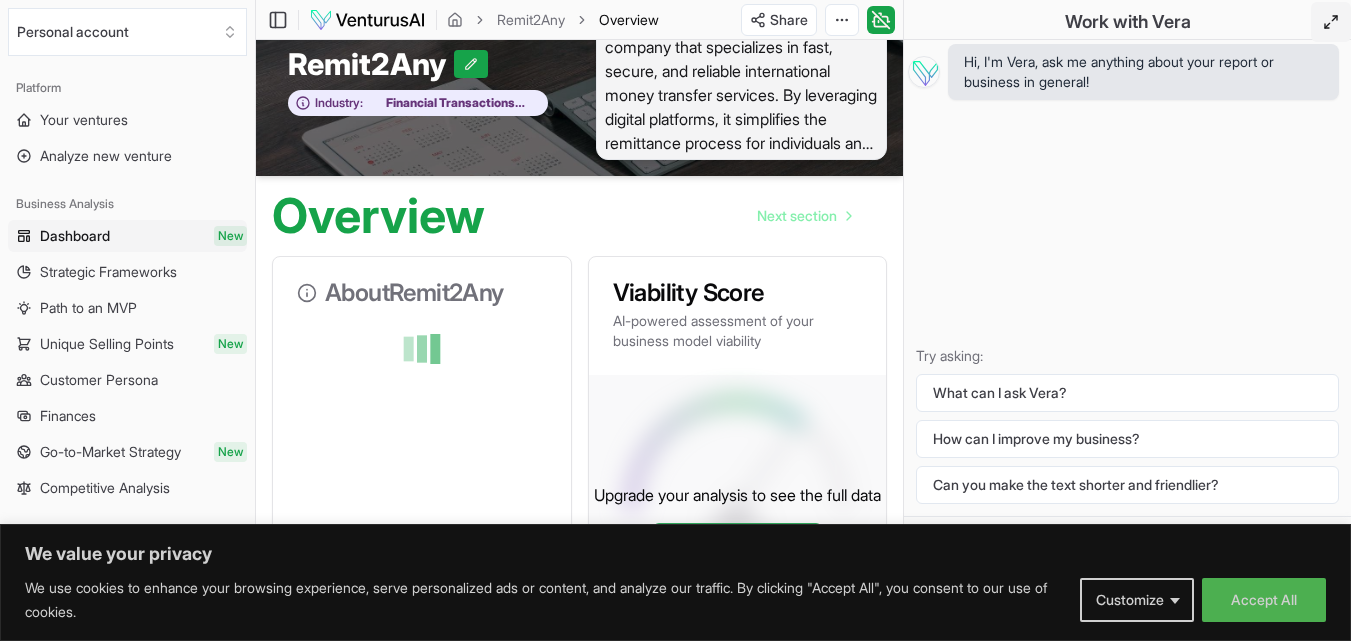 scroll, scrollTop: 0, scrollLeft: 0, axis: both 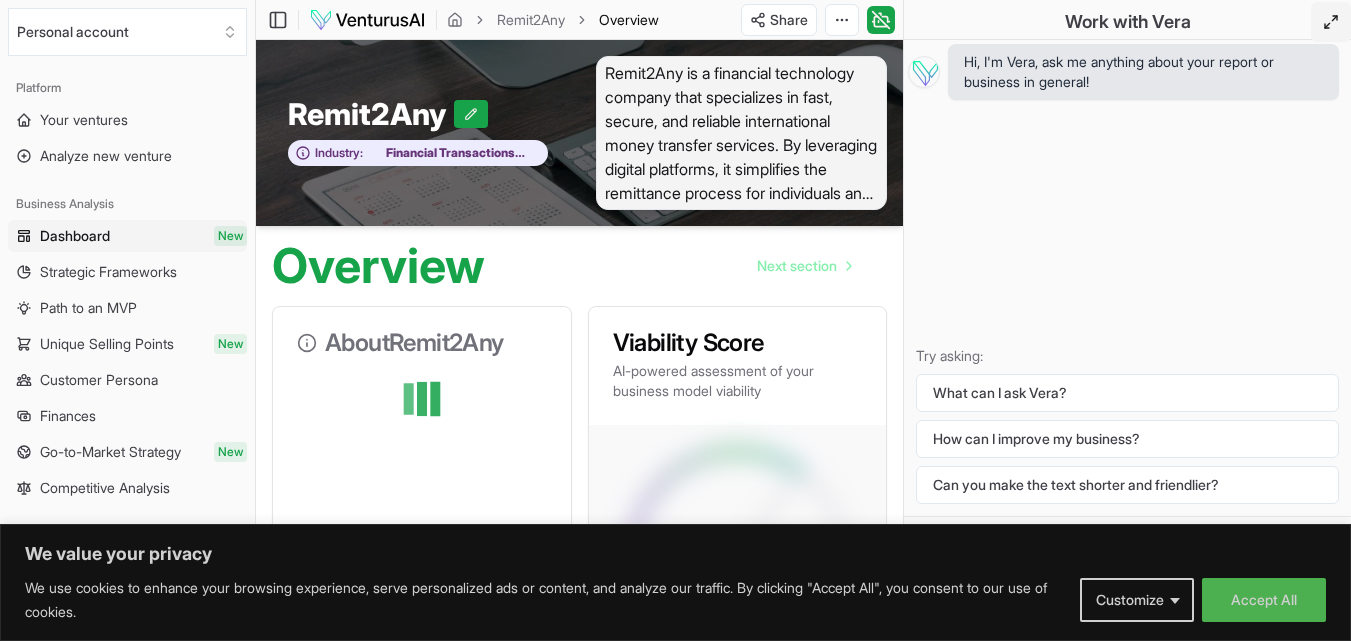 click on "Overview   Next section" at bounding box center (579, 258) 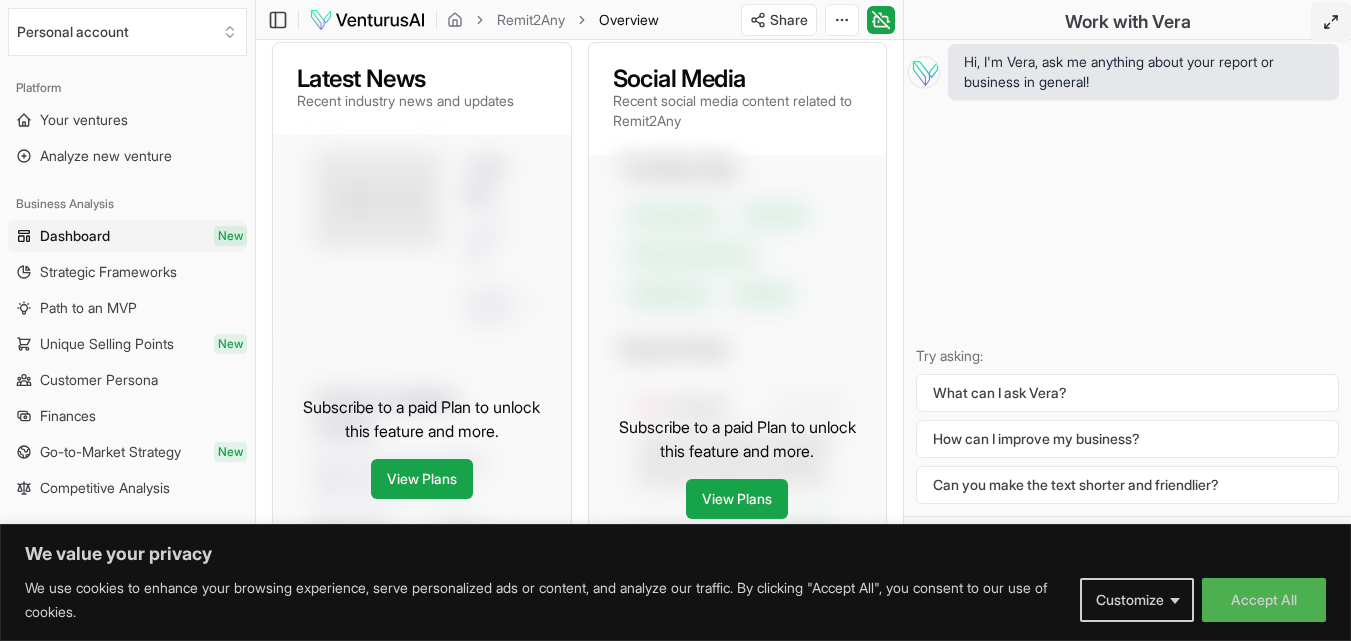 scroll, scrollTop: 800, scrollLeft: 0, axis: vertical 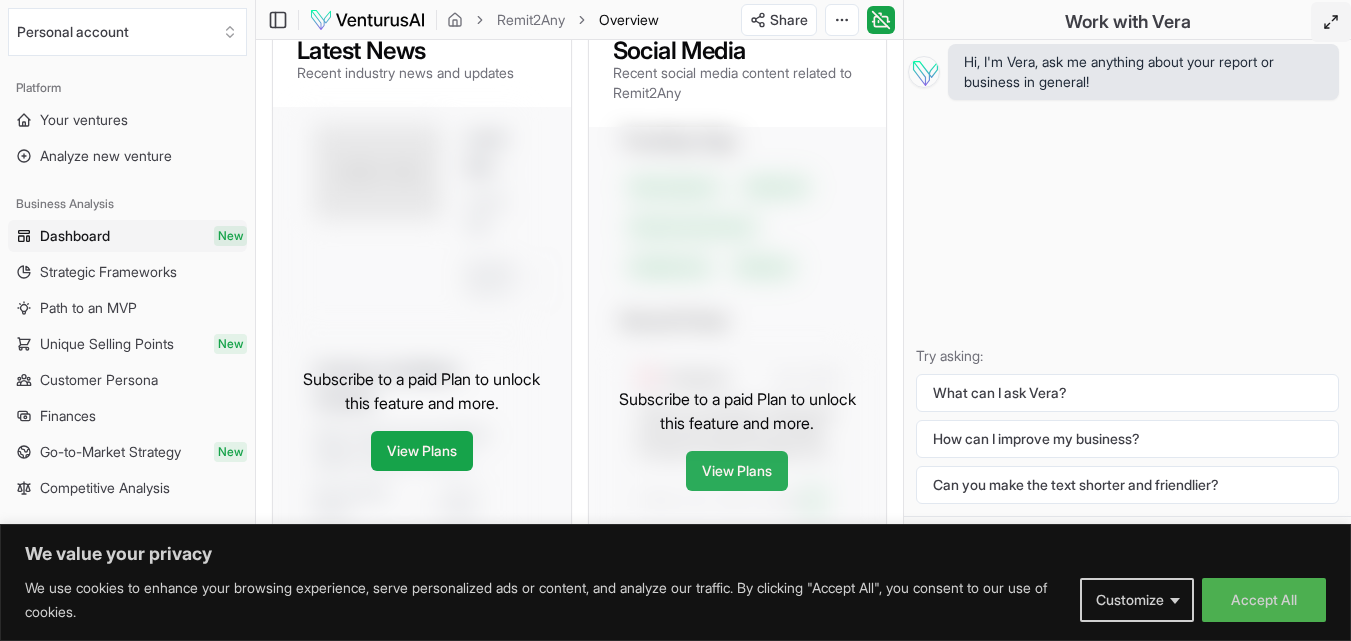 click on "View Plans" at bounding box center [737, 471] 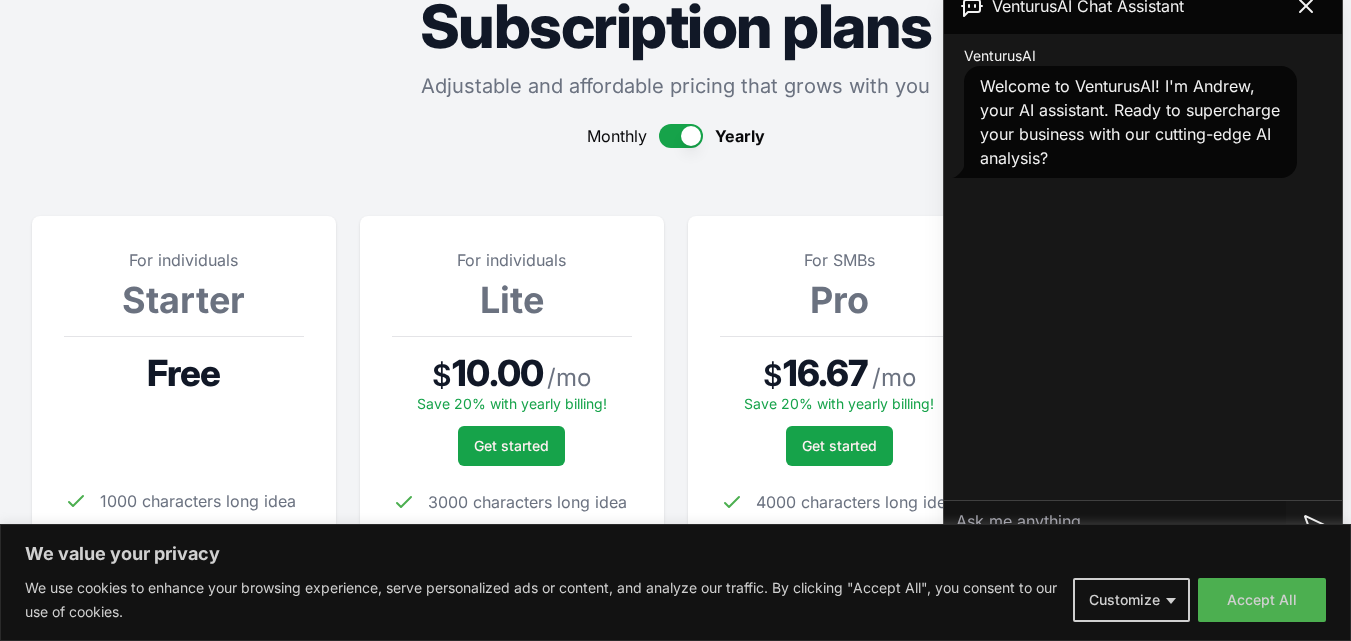 scroll, scrollTop: 300, scrollLeft: 0, axis: vertical 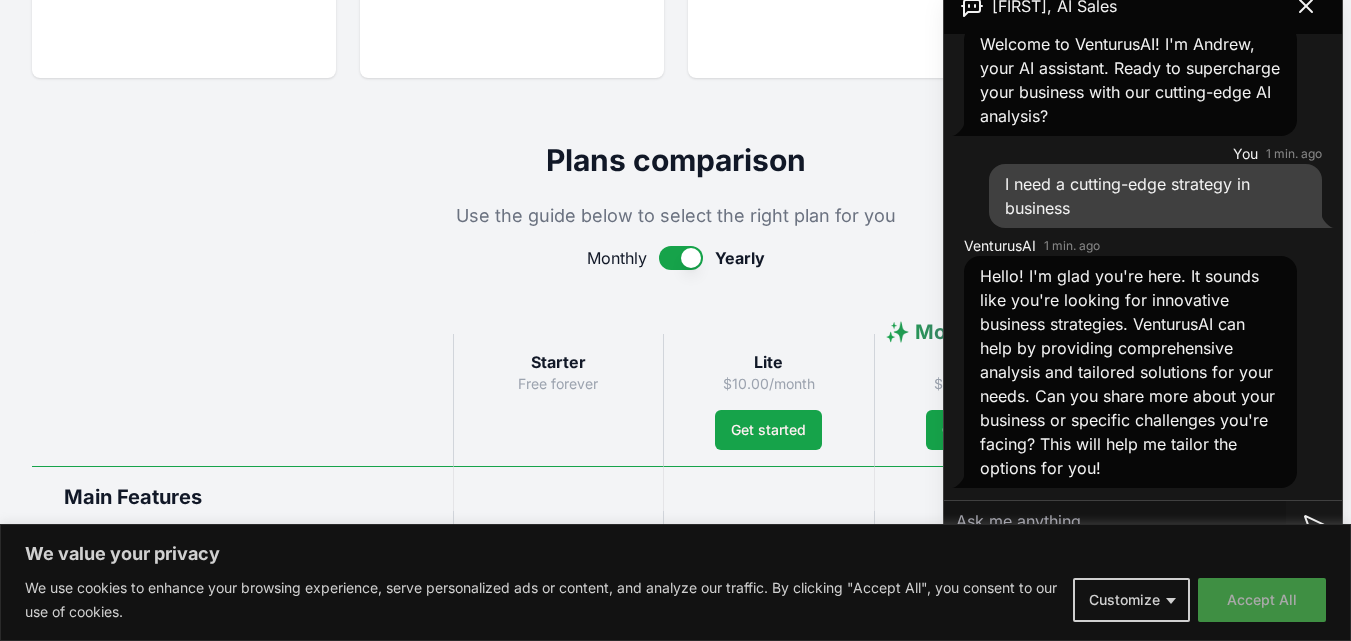 click on "Accept All" at bounding box center [1262, 600] 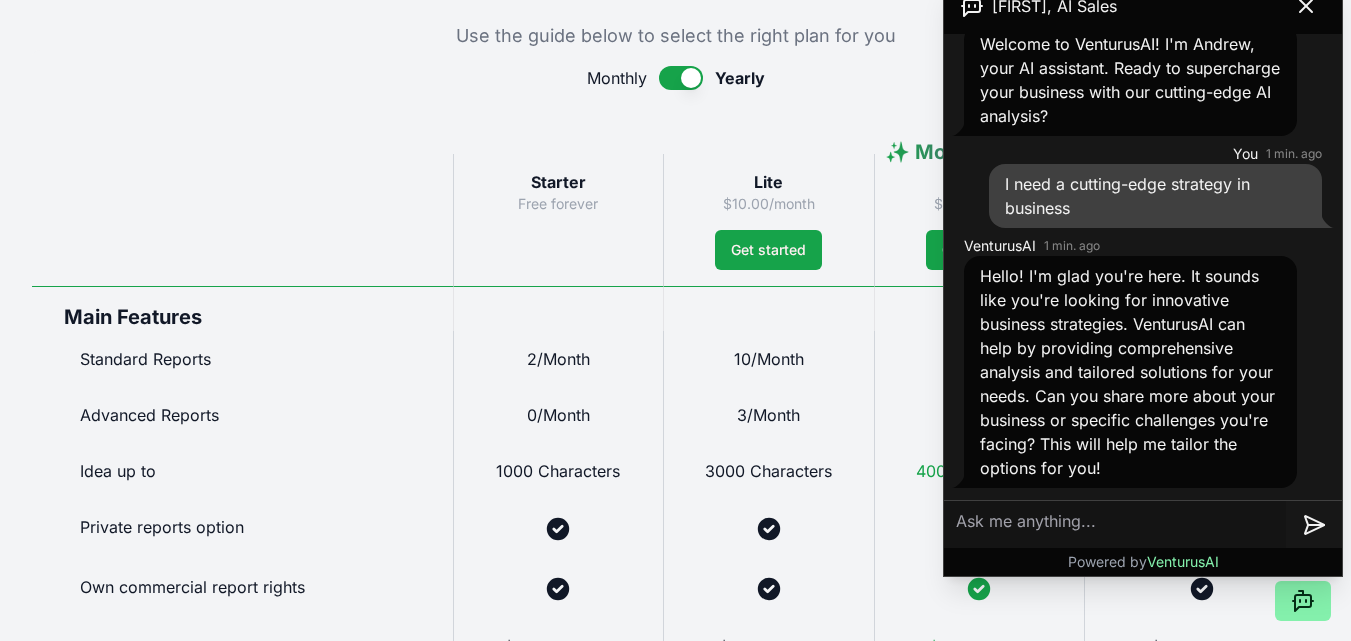 scroll, scrollTop: 1000, scrollLeft: 0, axis: vertical 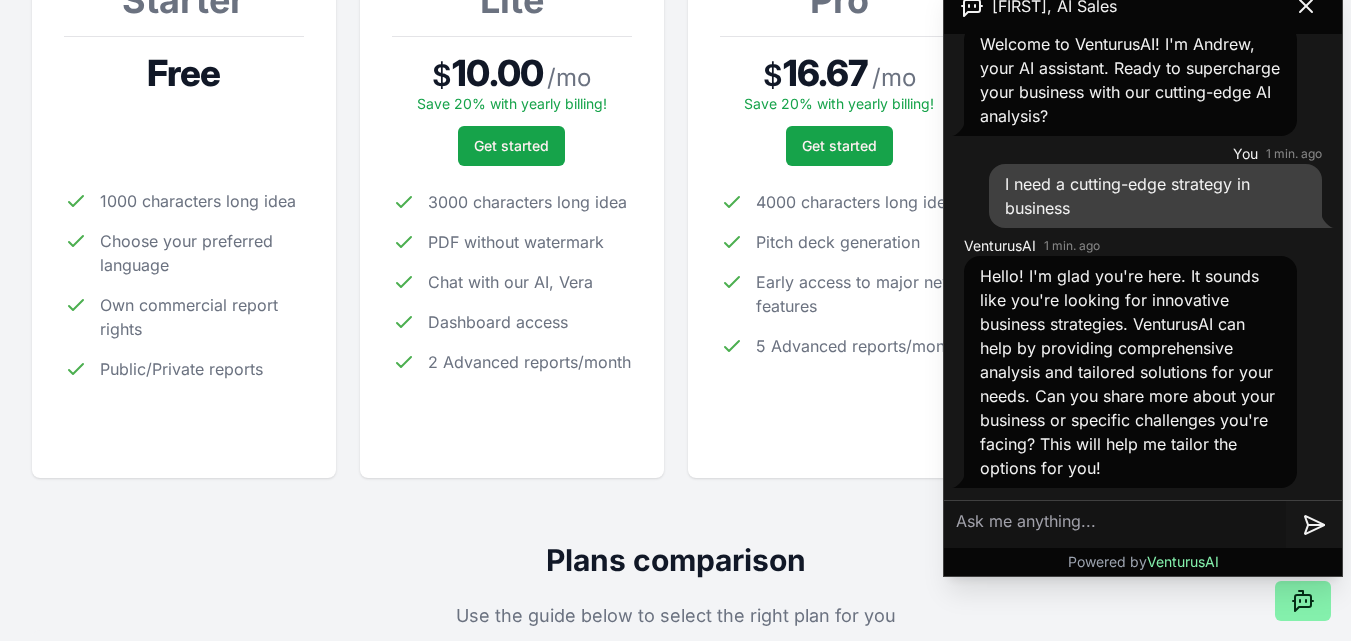 click on "Powered by VenturusAI" at bounding box center (1143, 562) 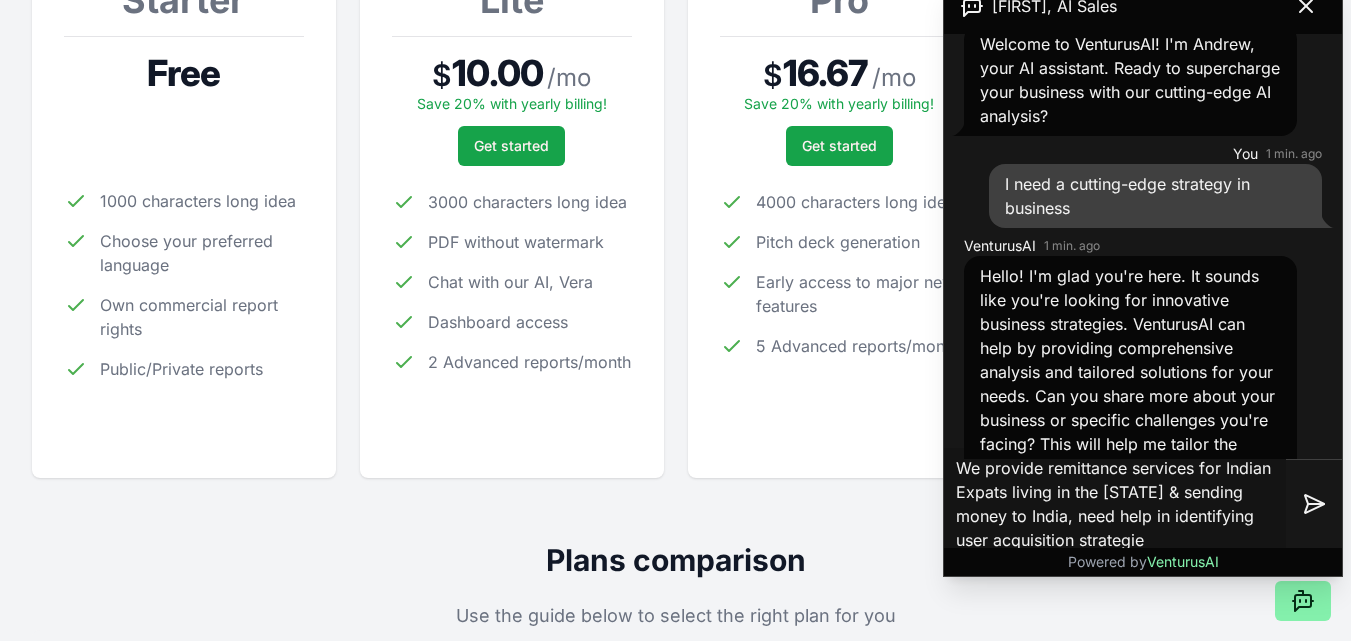 type on "We provide remittance services for Indian Expats living in the [STATE] & sending money to India, need help in identifying user acquisition strategies" 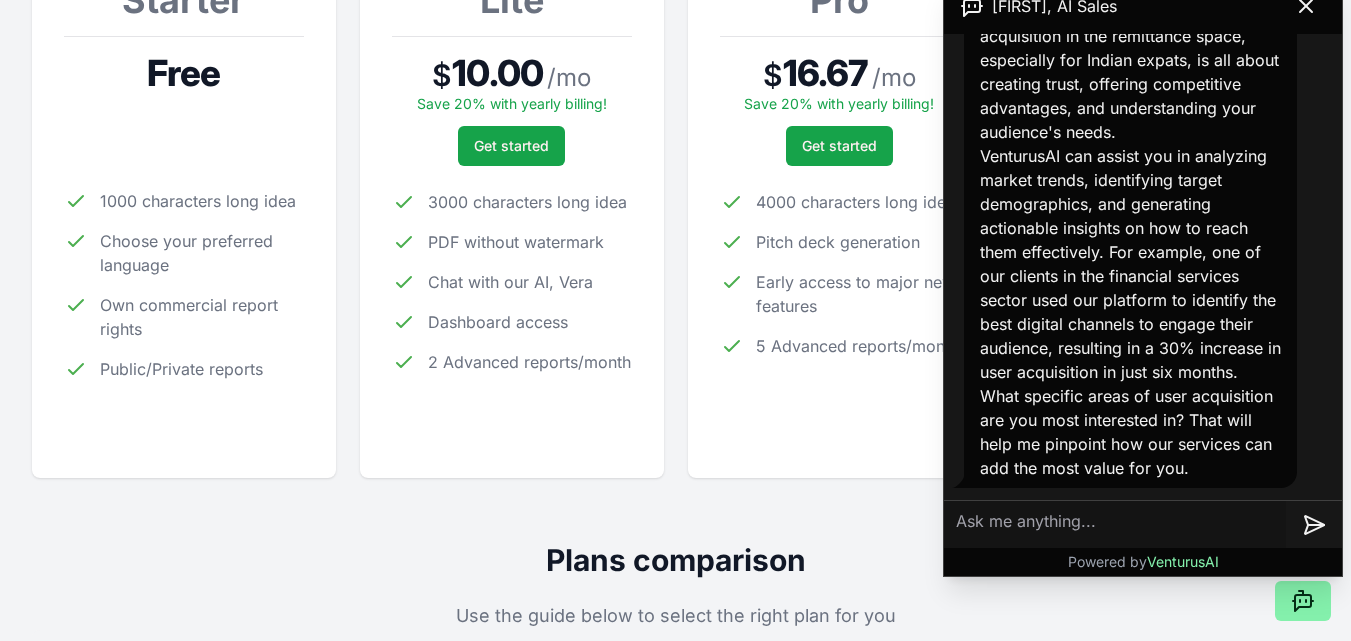 scroll, scrollTop: 778, scrollLeft: 0, axis: vertical 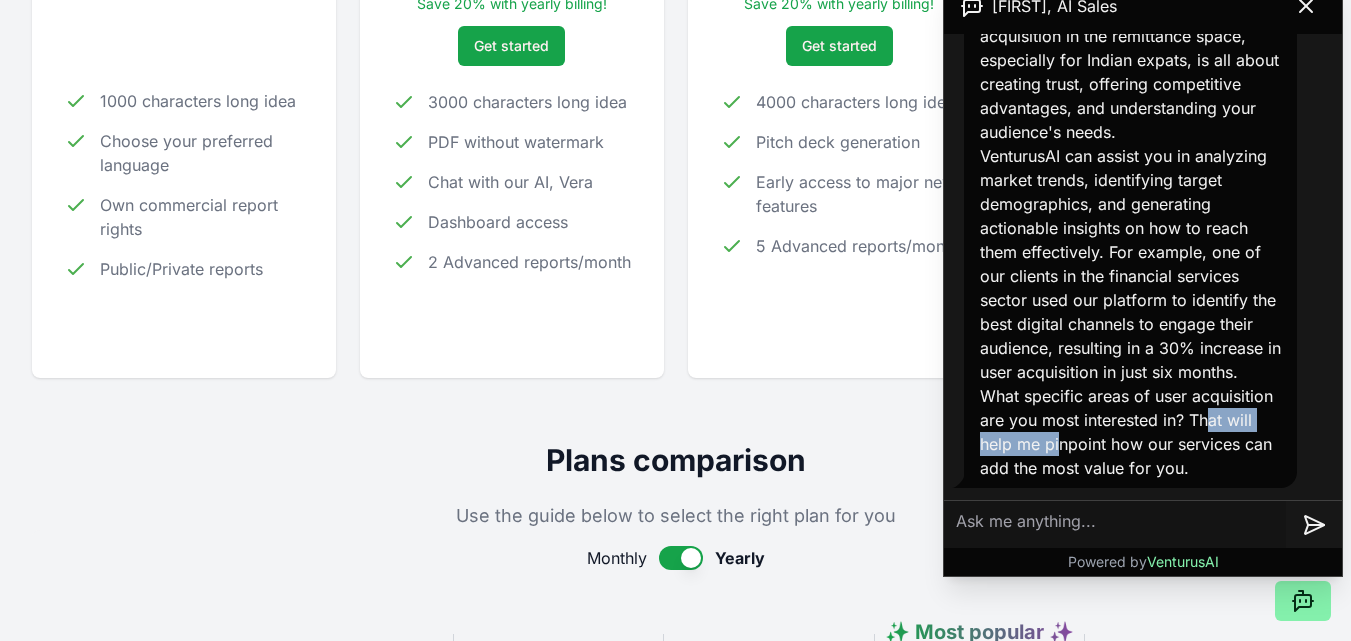 click on "What specific areas of user acquisition are you most interested in? That will help me pinpoint how our services can add the most value for you." at bounding box center (1130, 432) 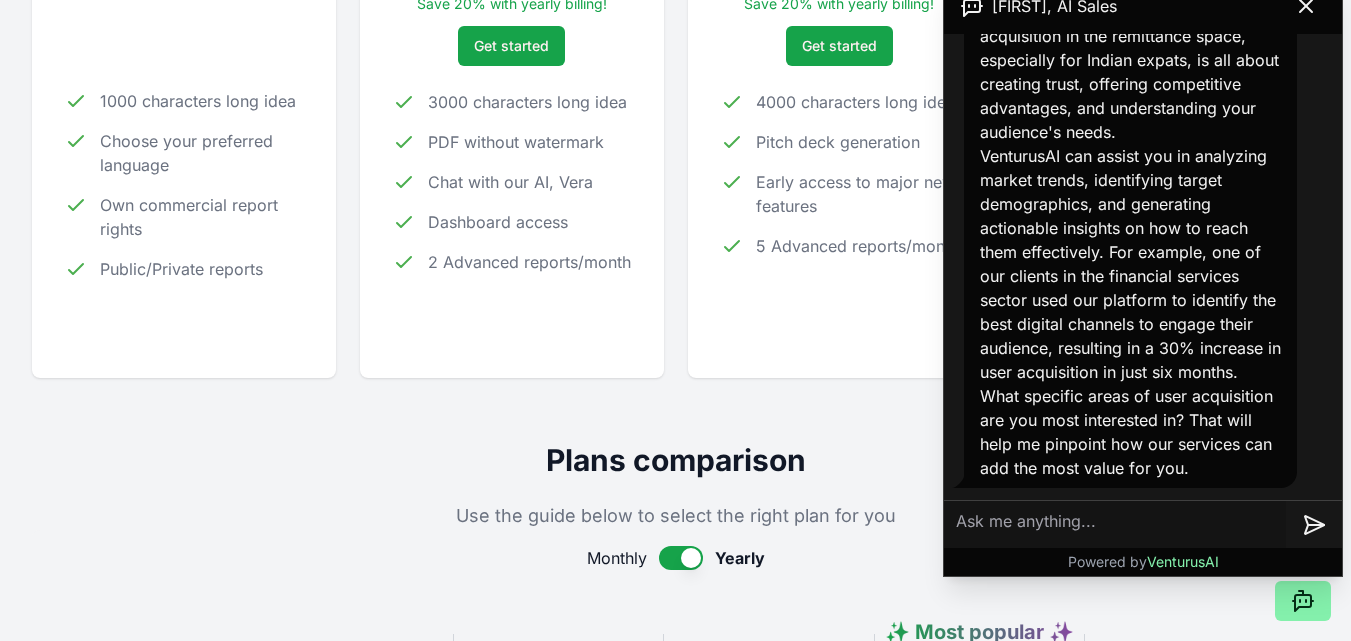 click on "What specific areas of user acquisition are you most interested in? That will help me pinpoint how our services can add the most value for you." at bounding box center (1130, 432) 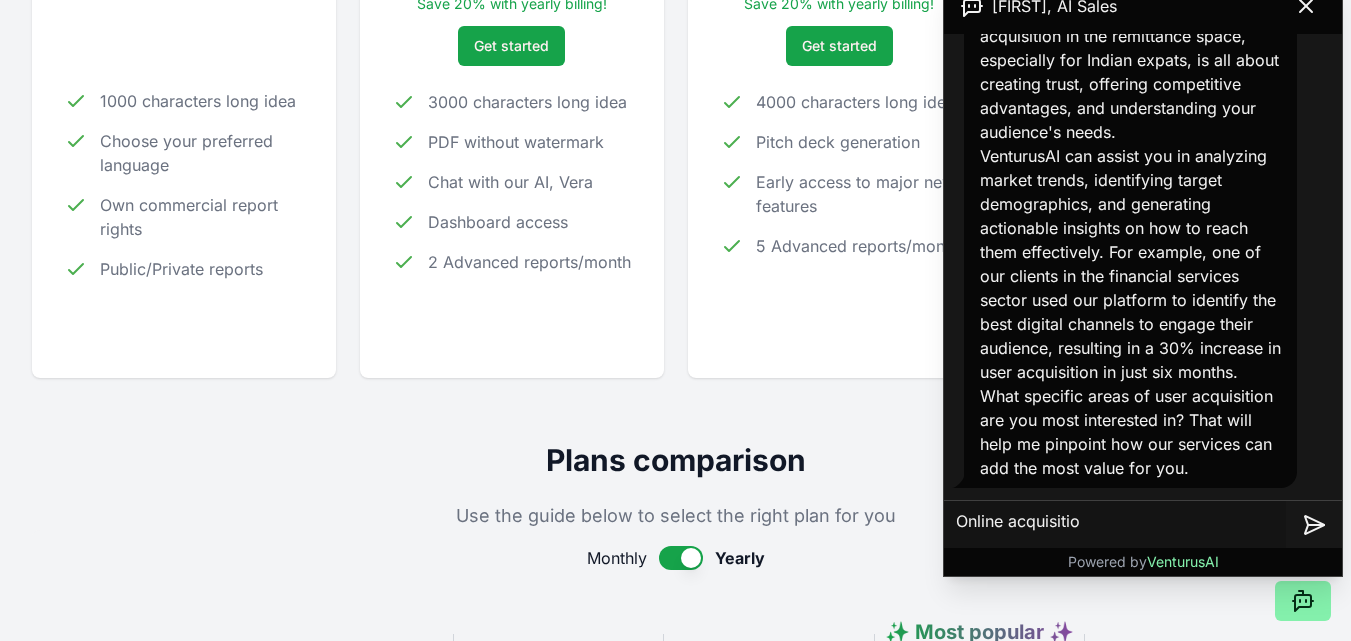 type on "Online acquisition" 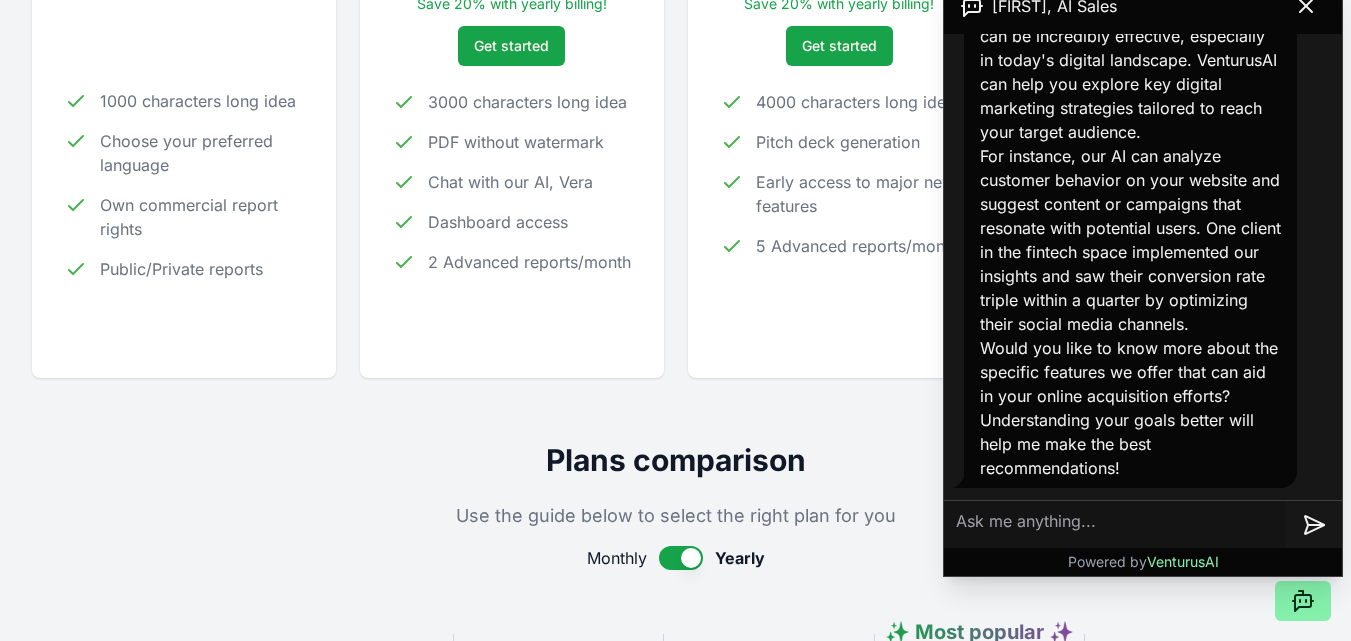 scroll, scrollTop: 1398, scrollLeft: 0, axis: vertical 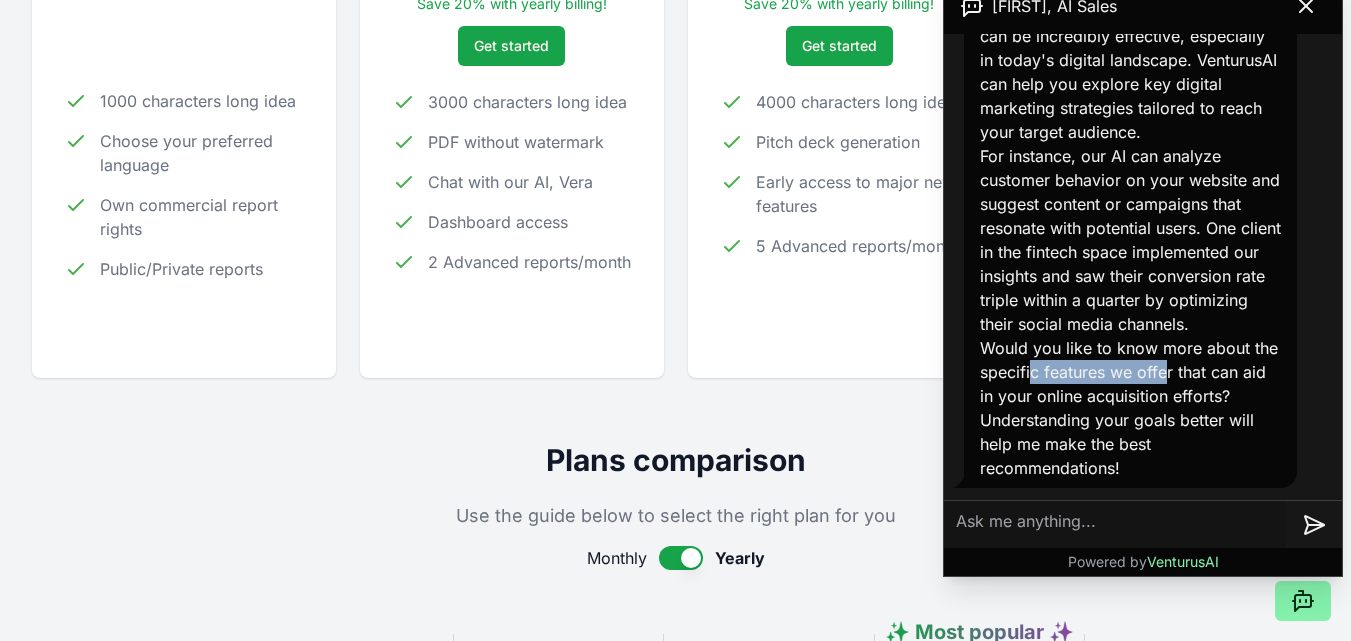 drag, startPoint x: 1061, startPoint y: 376, endPoint x: 1196, endPoint y: 379, distance: 135.03333 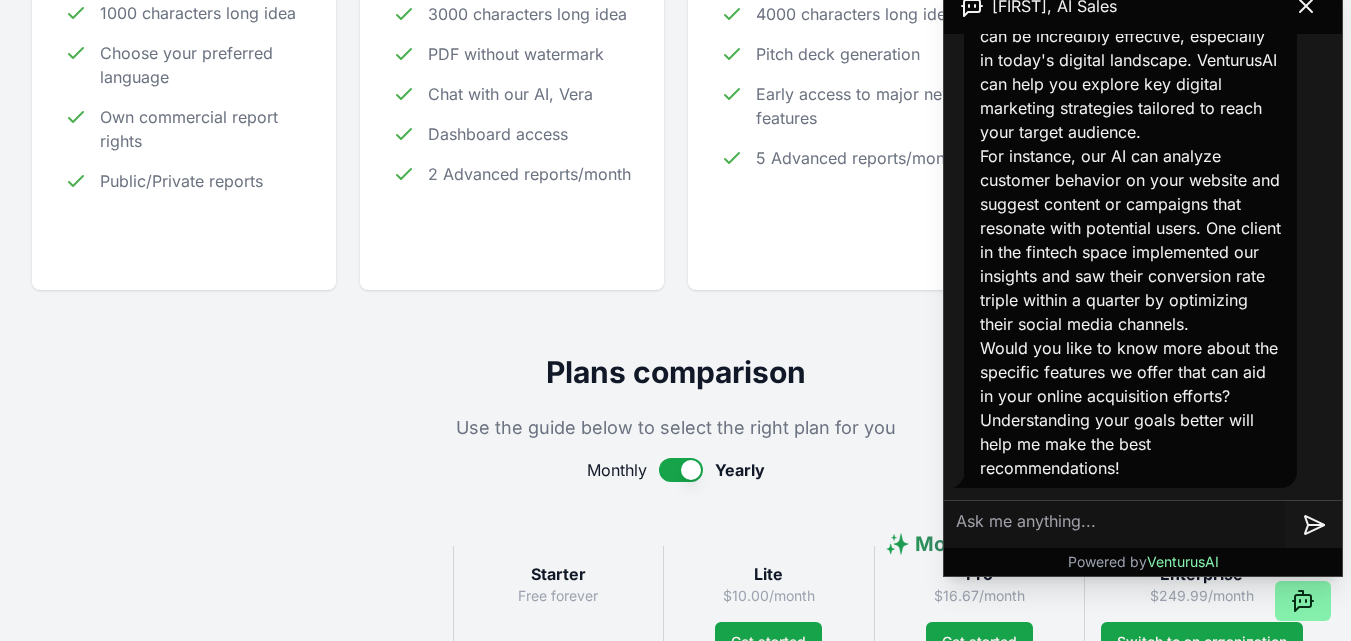 scroll, scrollTop: 700, scrollLeft: 0, axis: vertical 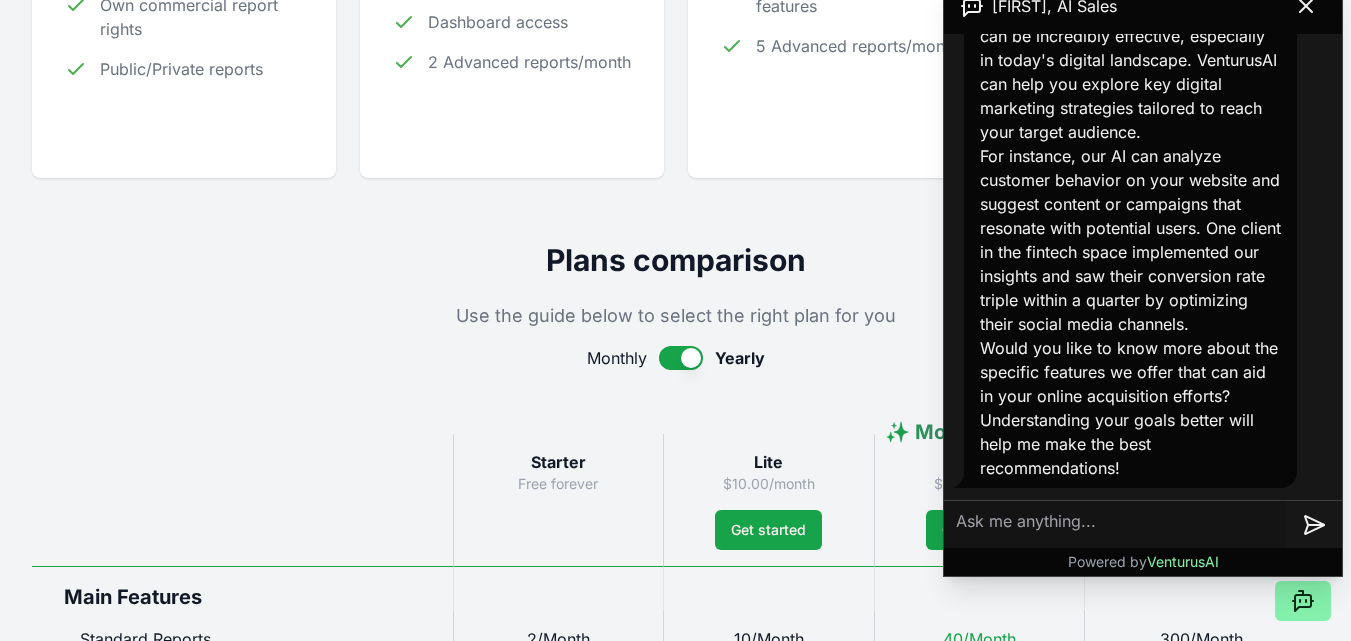click at bounding box center [1115, 525] 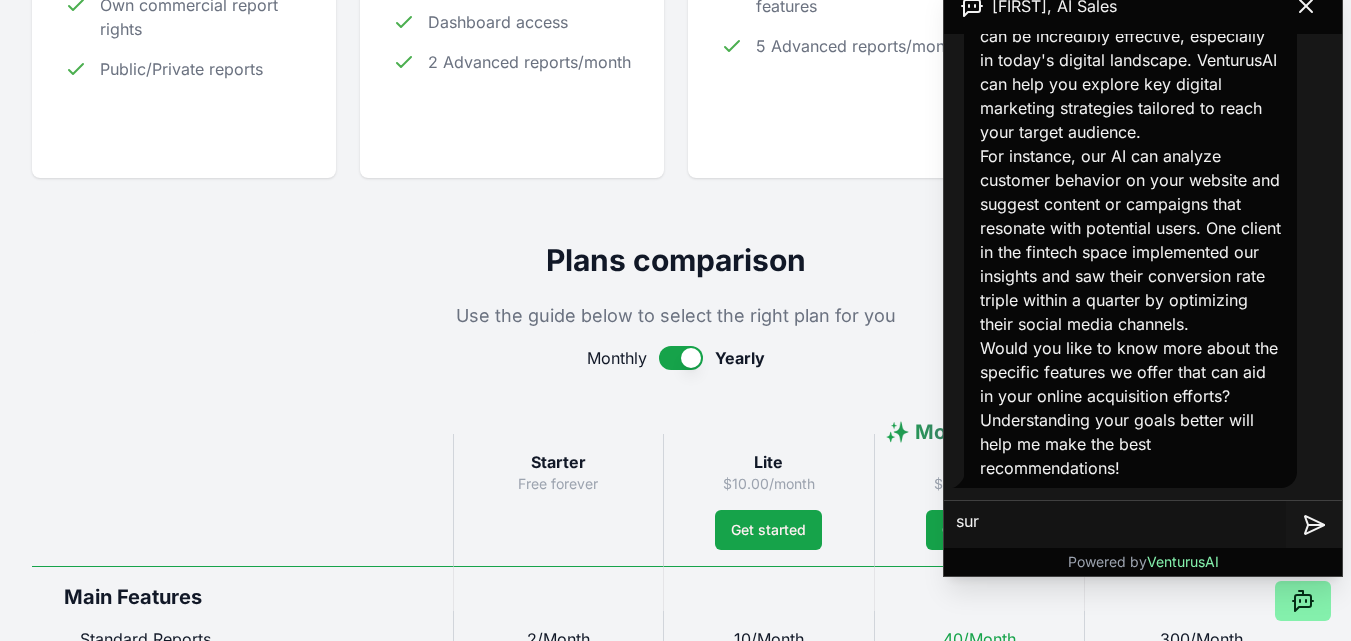 type on "sure" 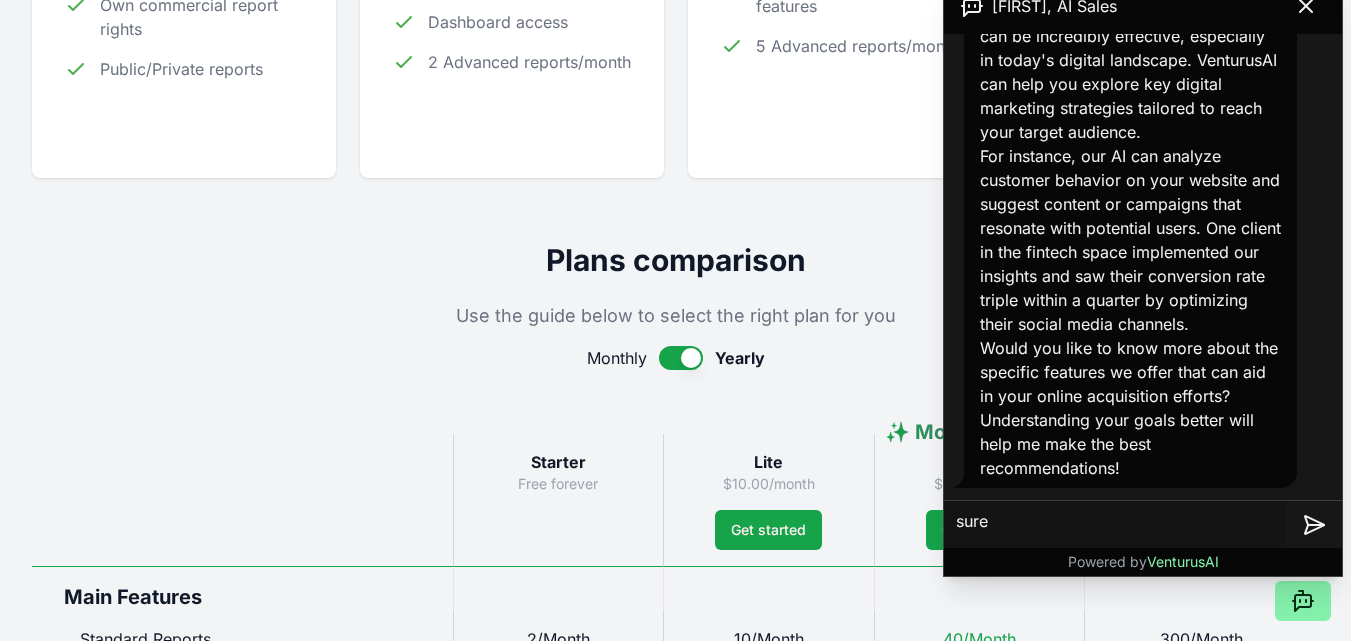 type 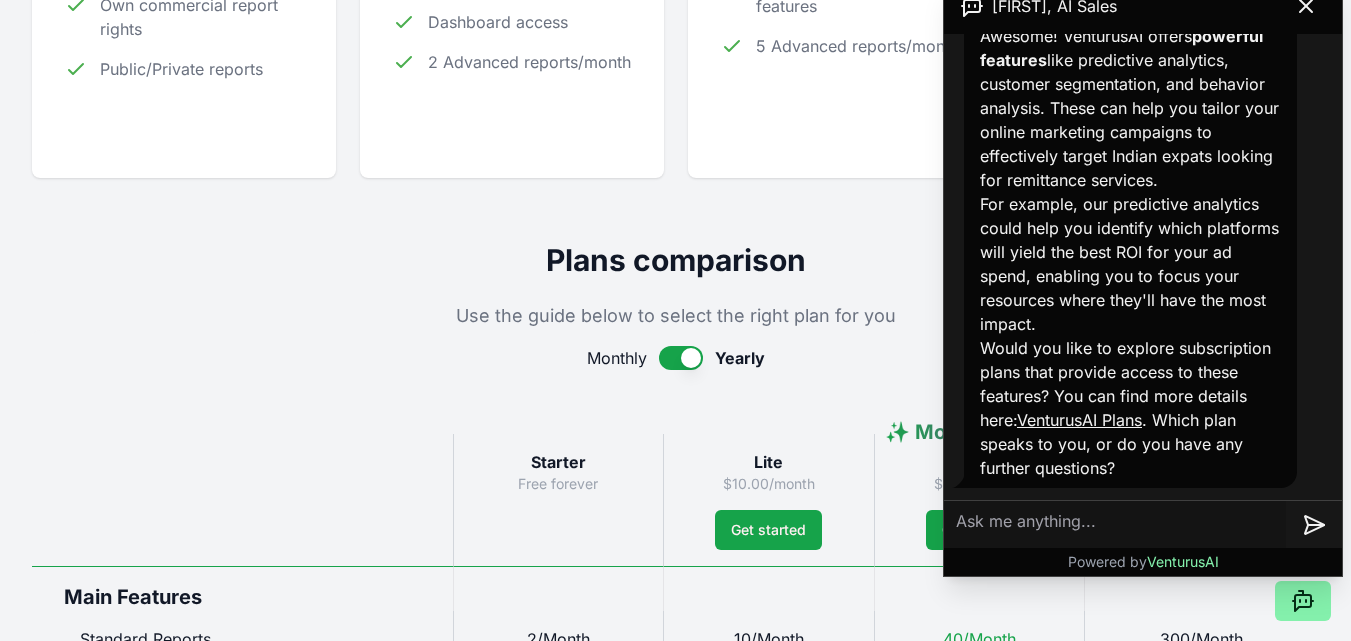 scroll, scrollTop: 1994, scrollLeft: 0, axis: vertical 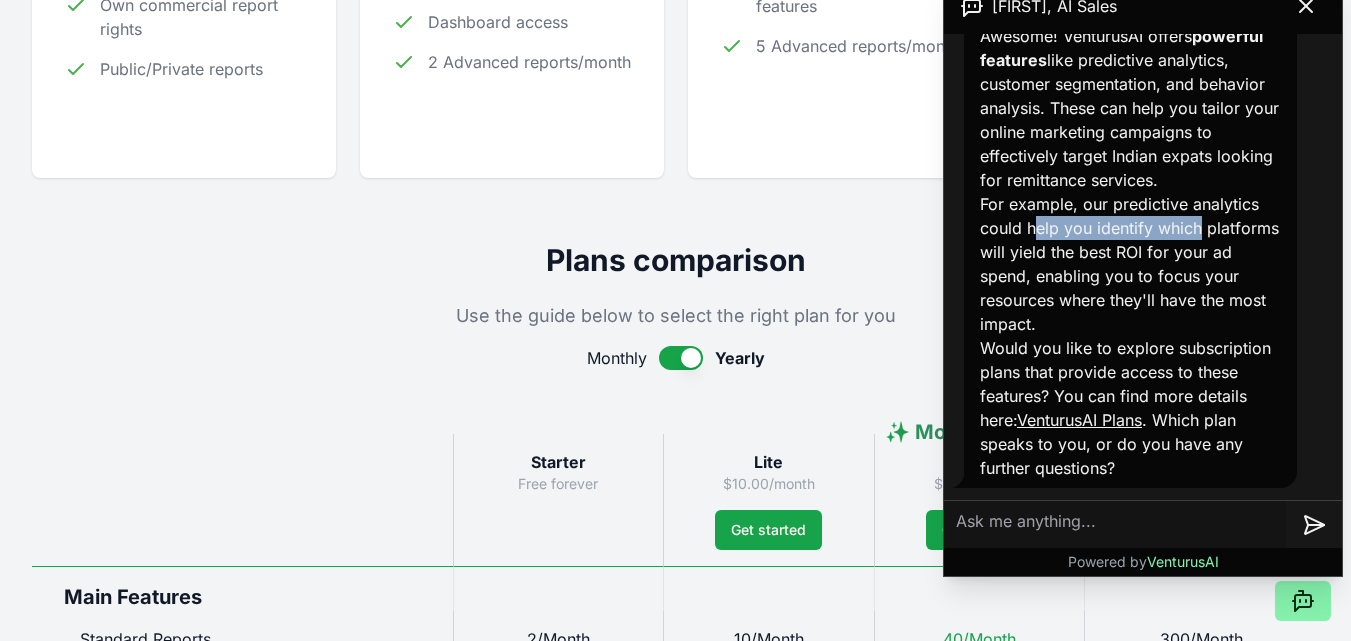 drag, startPoint x: 1113, startPoint y: 231, endPoint x: 1208, endPoint y: 231, distance: 95 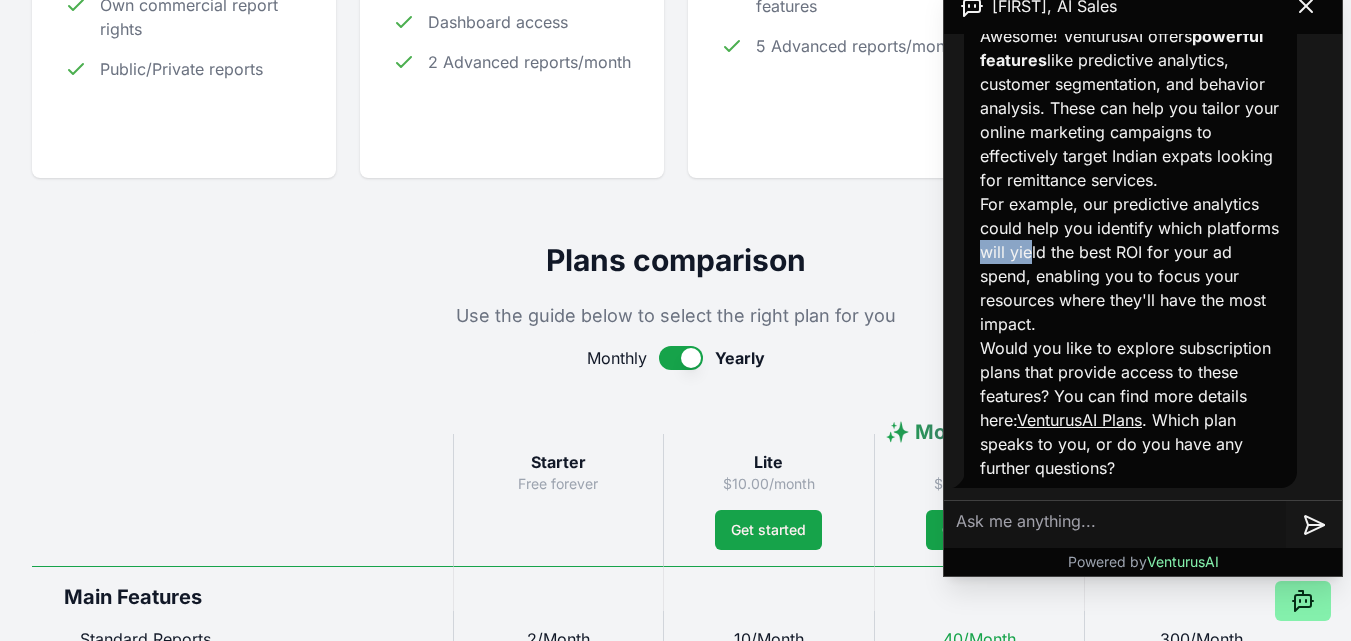 drag, startPoint x: 1053, startPoint y: 249, endPoint x: 1226, endPoint y: 249, distance: 173 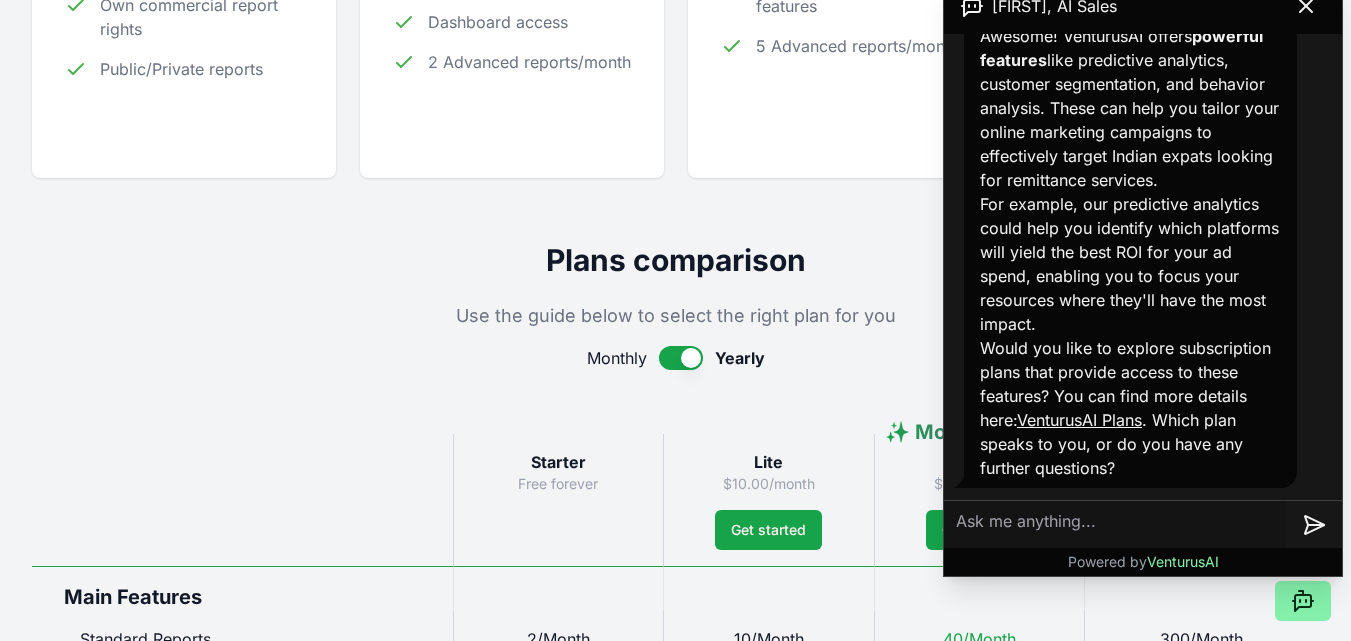 click on "For example, our predictive analytics could help you identify which platforms will yield the best ROI for your ad spend, enabling you to focus your resources where they'll have the most impact." at bounding box center (1130, 264) 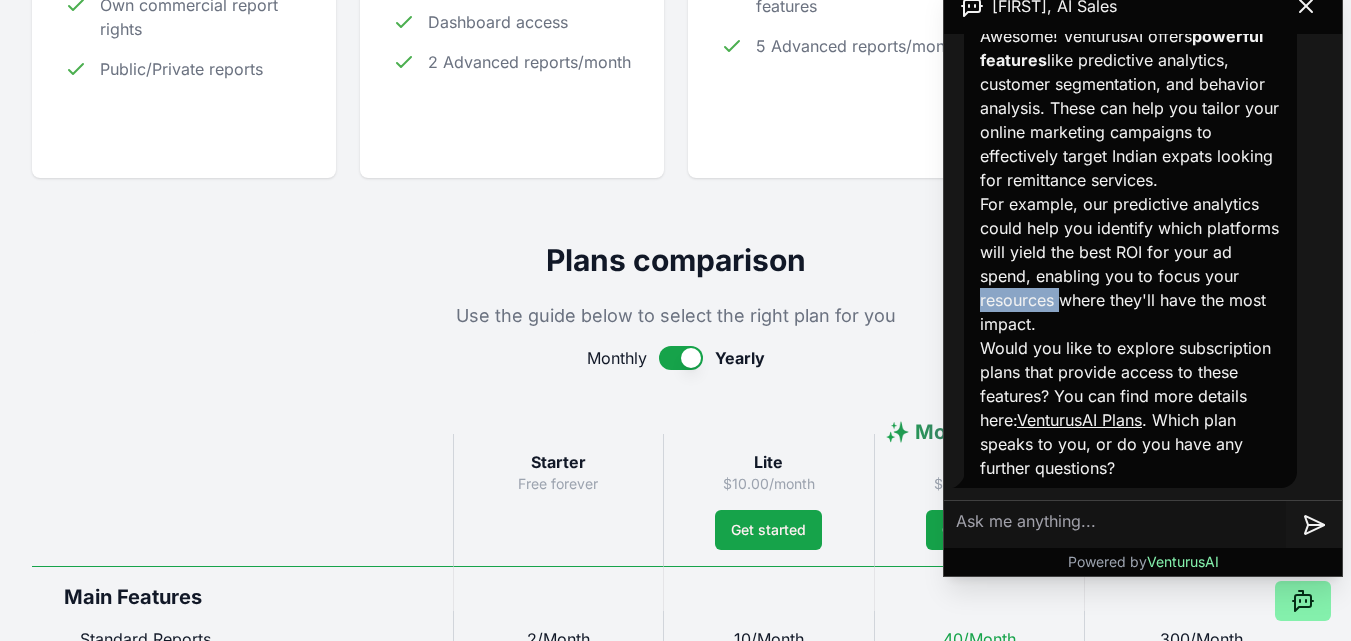 click on "For example, our predictive analytics could help you identify which platforms will yield the best ROI for your ad spend, enabling you to focus your resources where they'll have the most impact." at bounding box center (1130, 264) 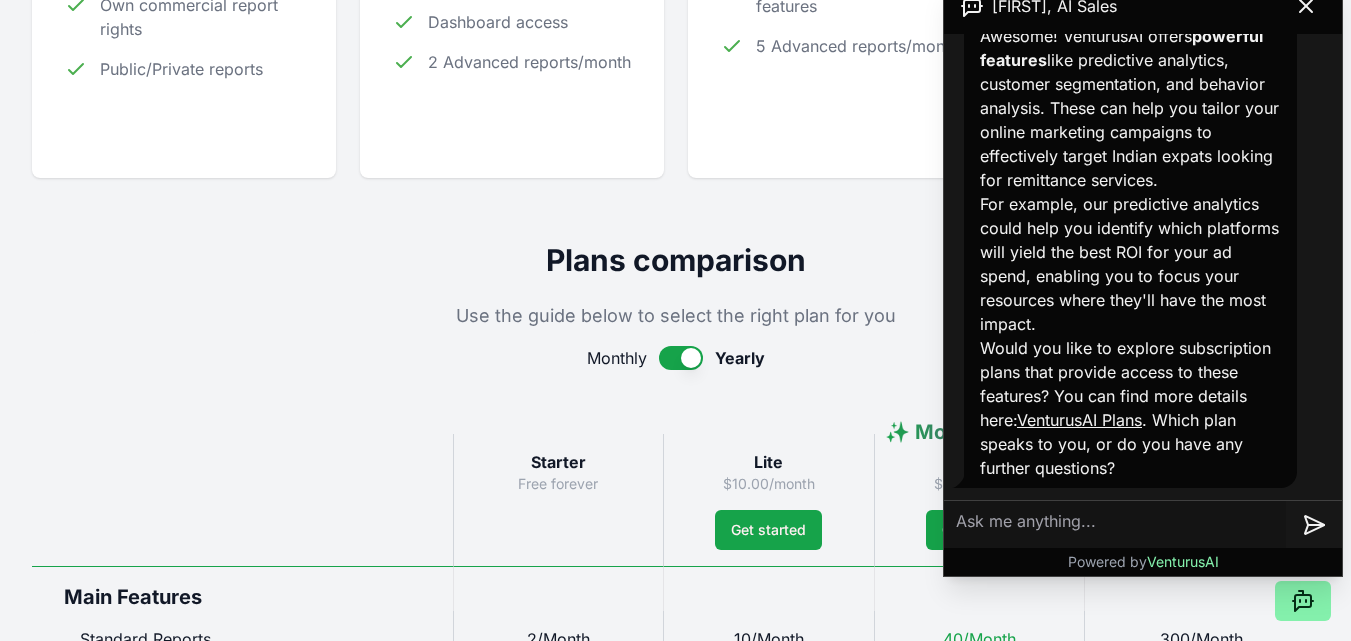click on "Would you like to explore subscription plans that provide access to these features? You can find more details here: VenturusAI Plans . Which plan speaks to you, or do you have any further questions?" at bounding box center (1130, 408) 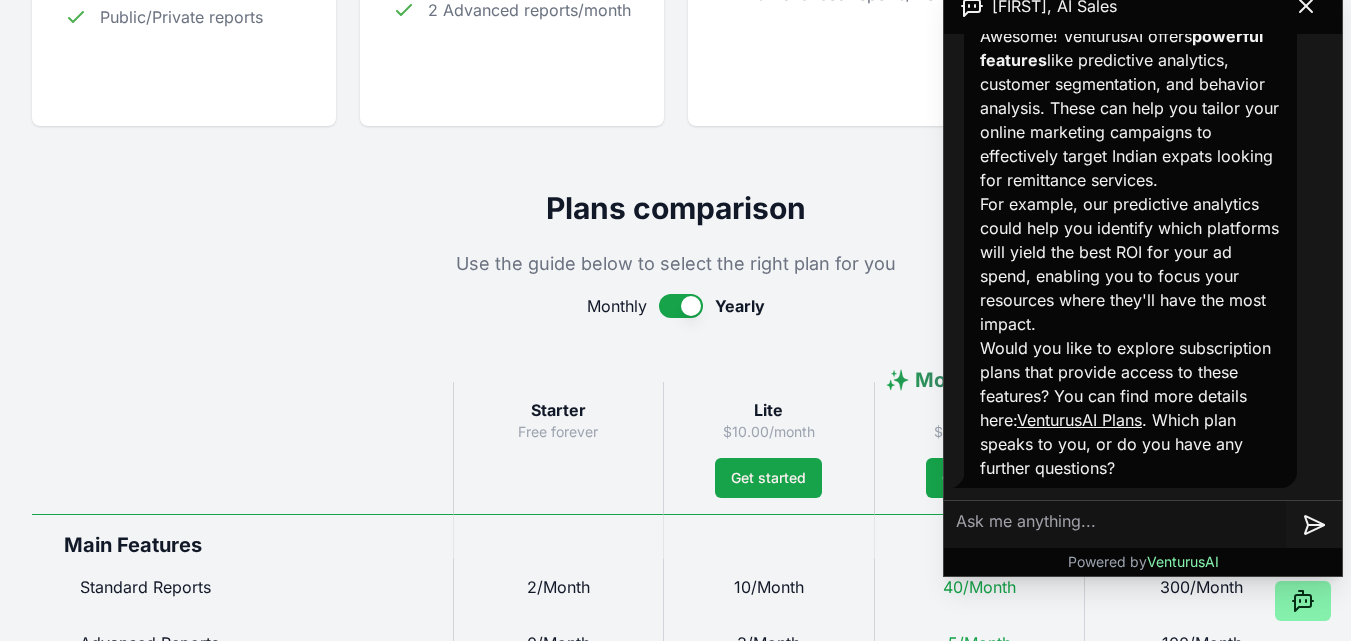 scroll, scrollTop: 800, scrollLeft: 0, axis: vertical 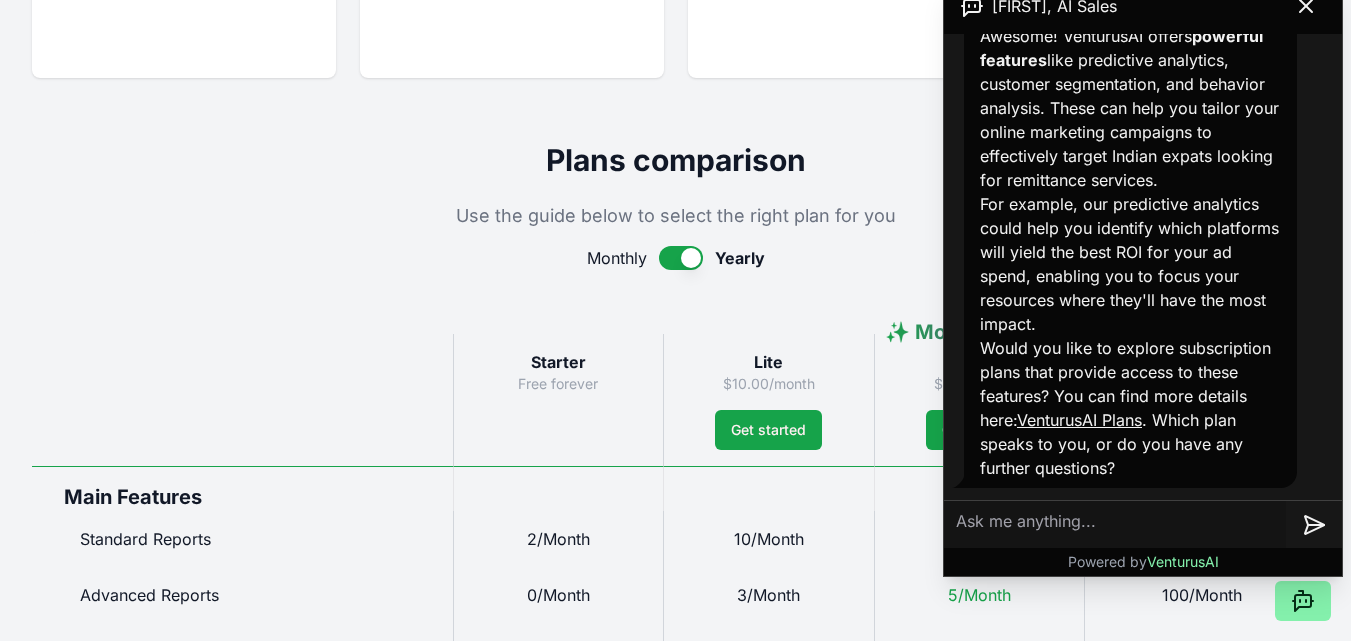 click on "VenturusAI Plans" at bounding box center [1079, 420] 